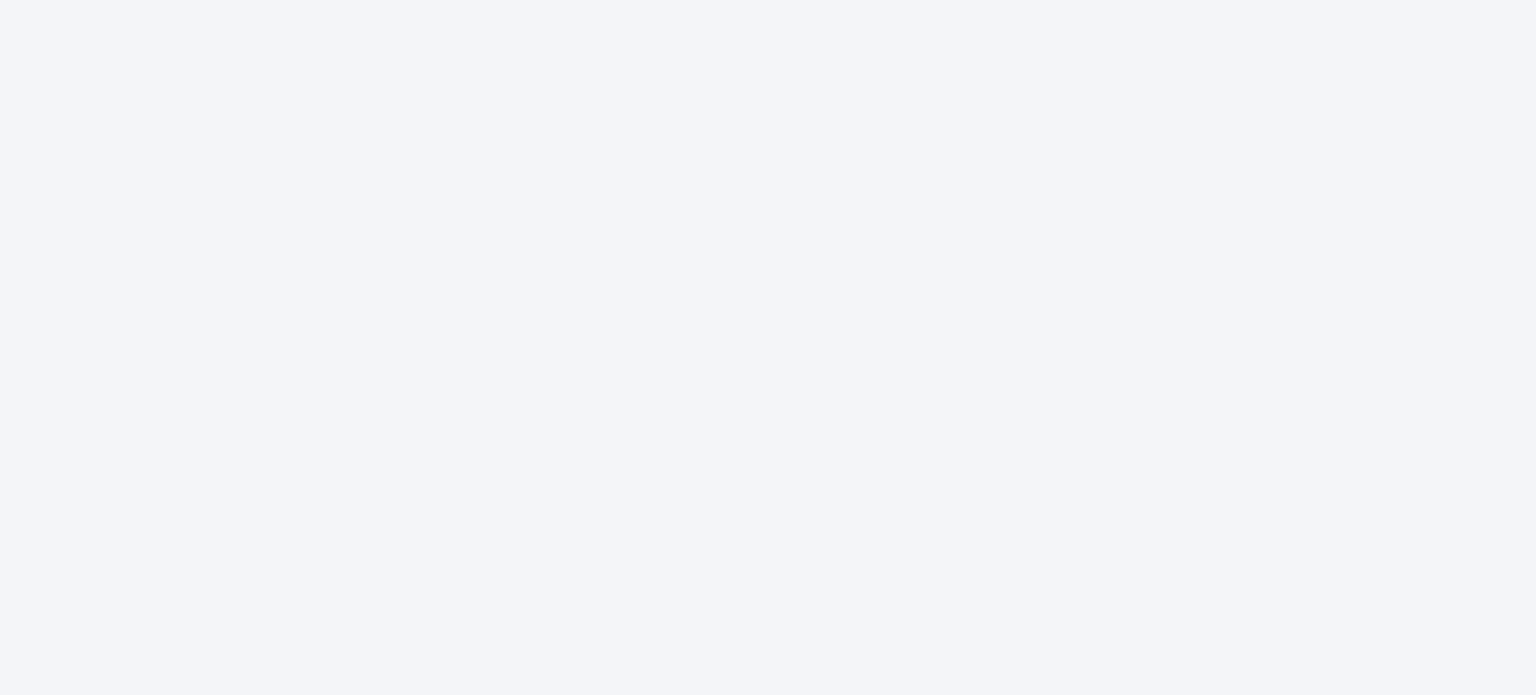scroll, scrollTop: 0, scrollLeft: 0, axis: both 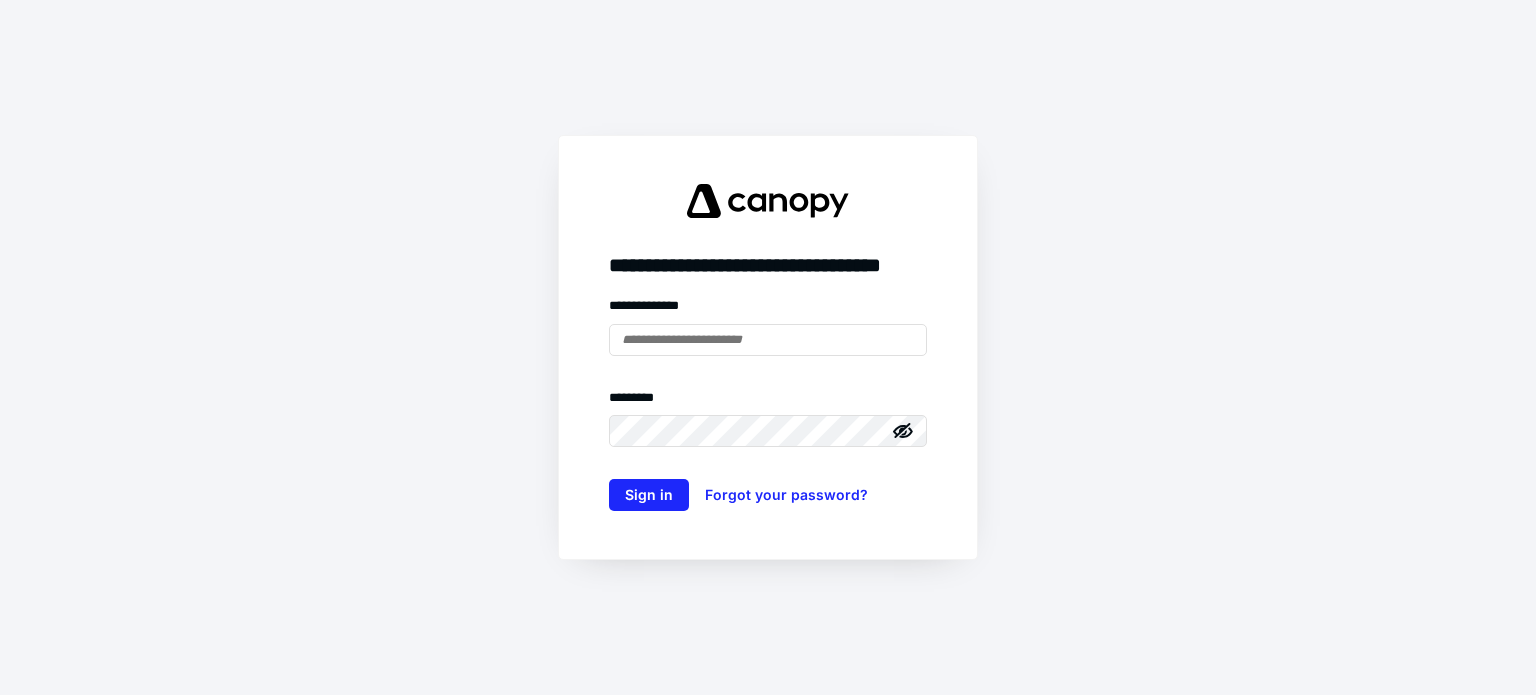 type on "**********" 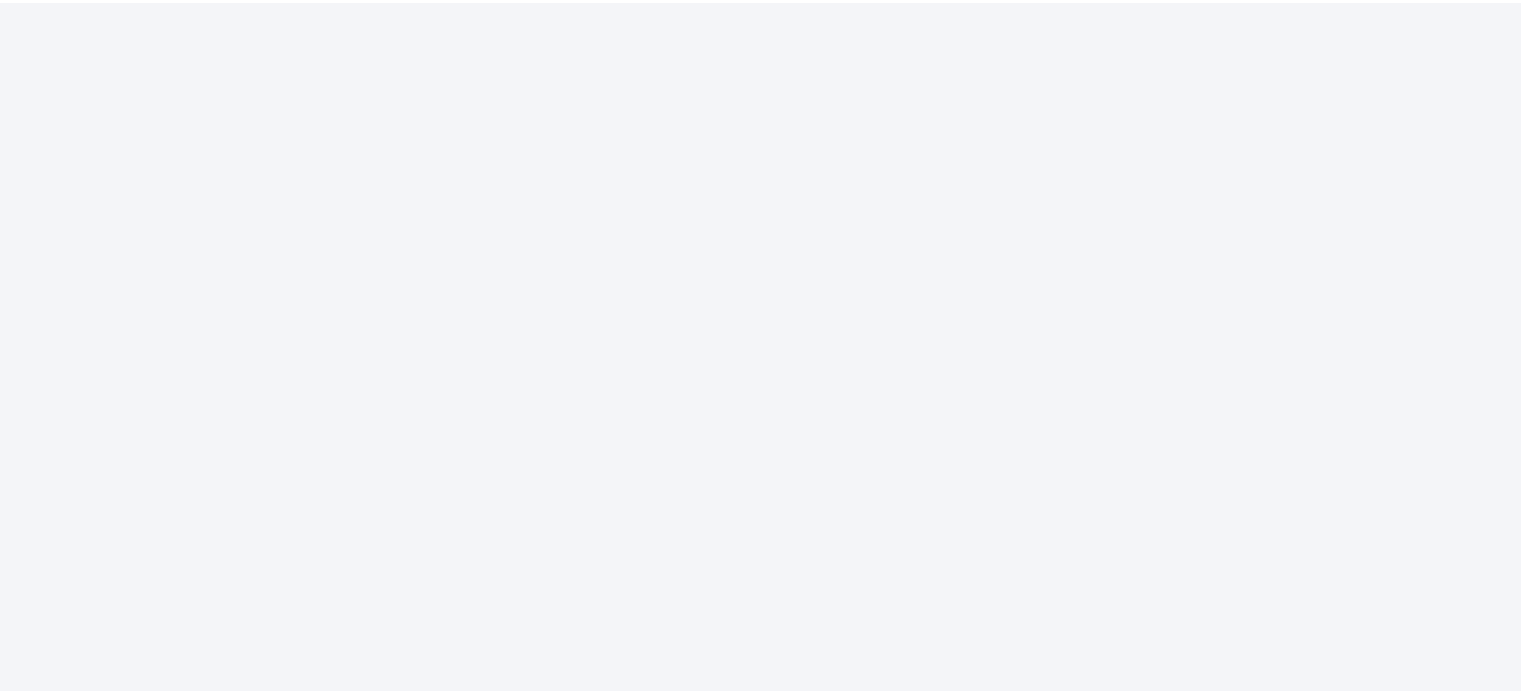 scroll, scrollTop: 0, scrollLeft: 0, axis: both 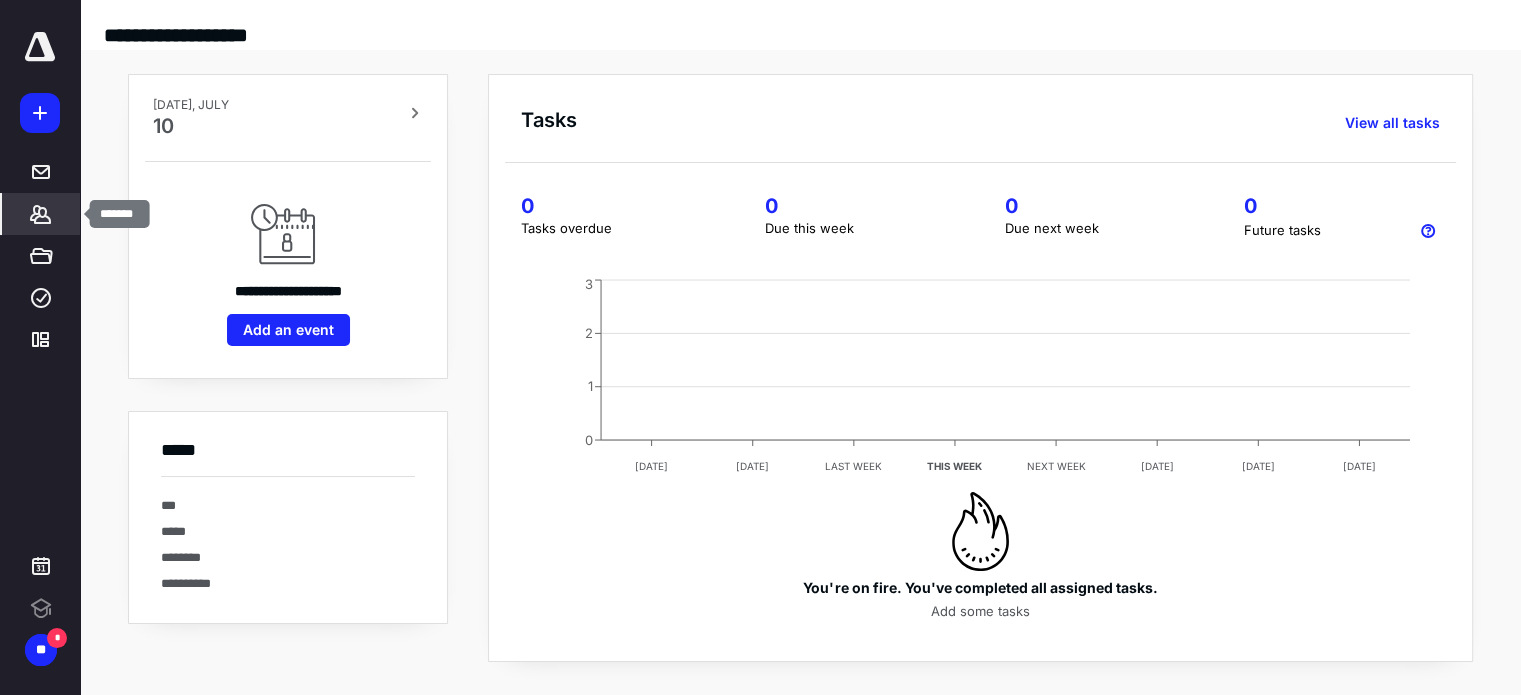 click 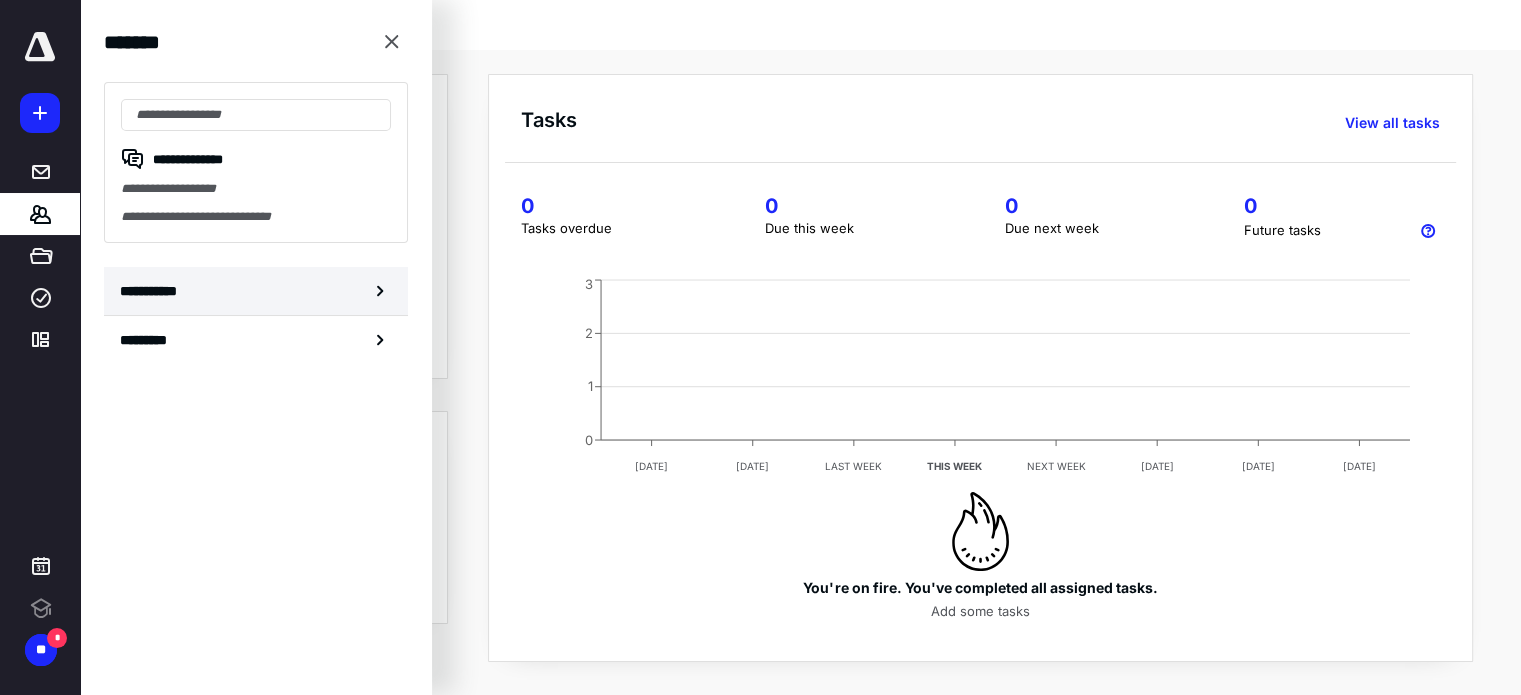click on "**********" at bounding box center [153, 291] 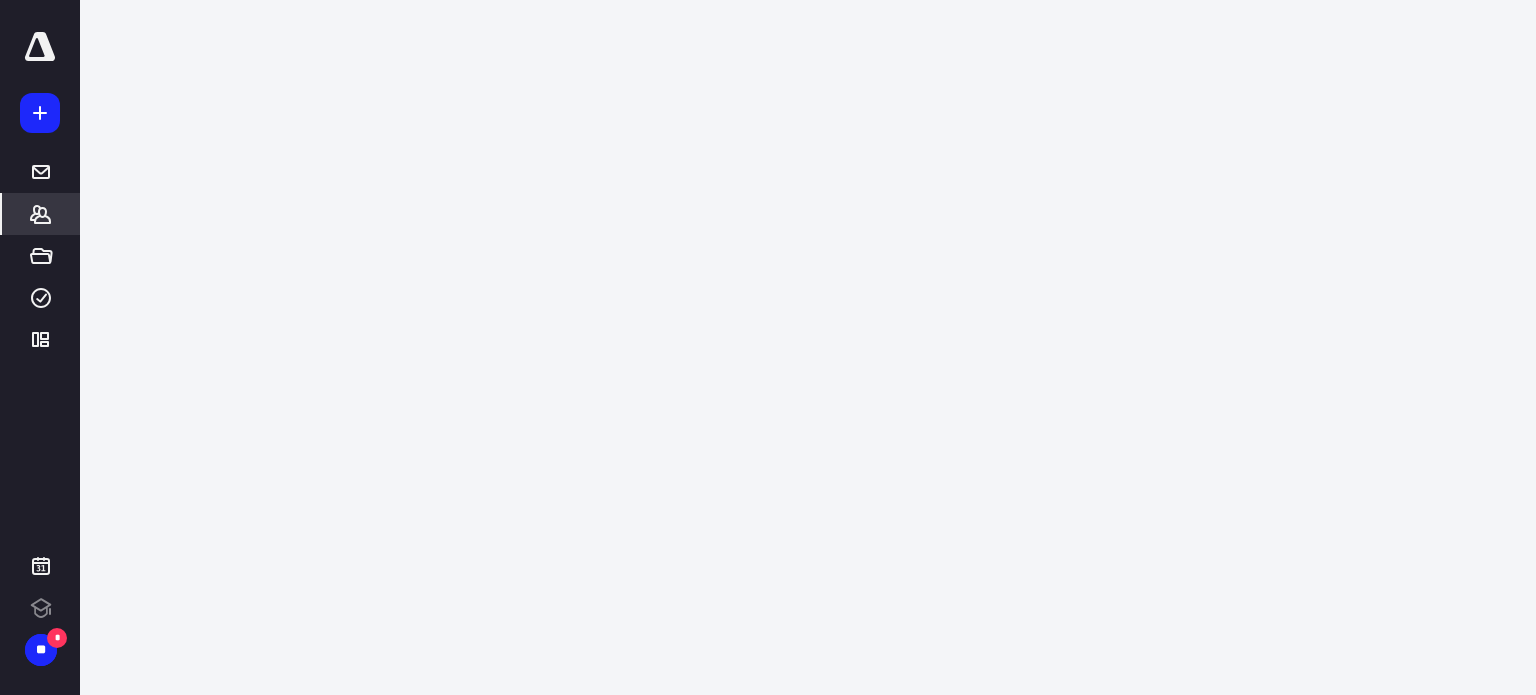 scroll, scrollTop: 0, scrollLeft: 0, axis: both 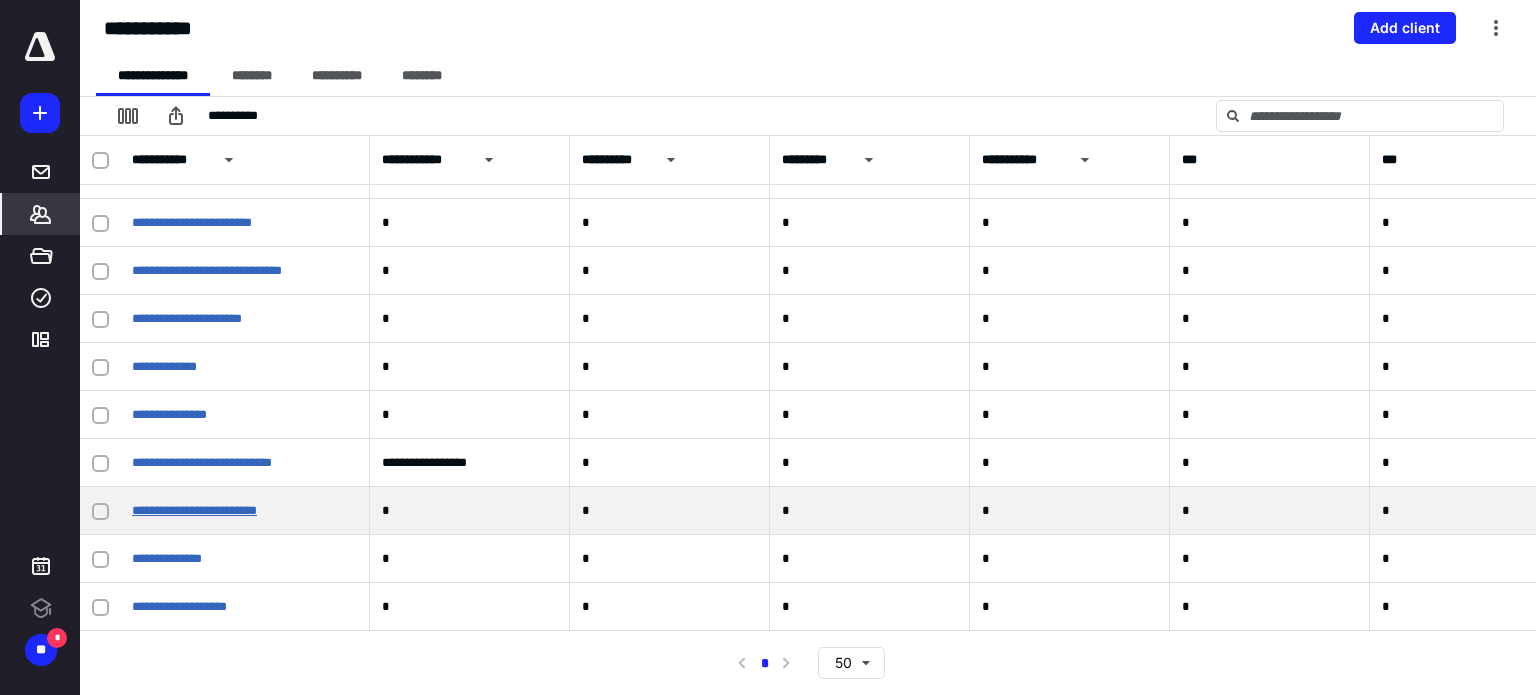 click on "**********" at bounding box center (194, 510) 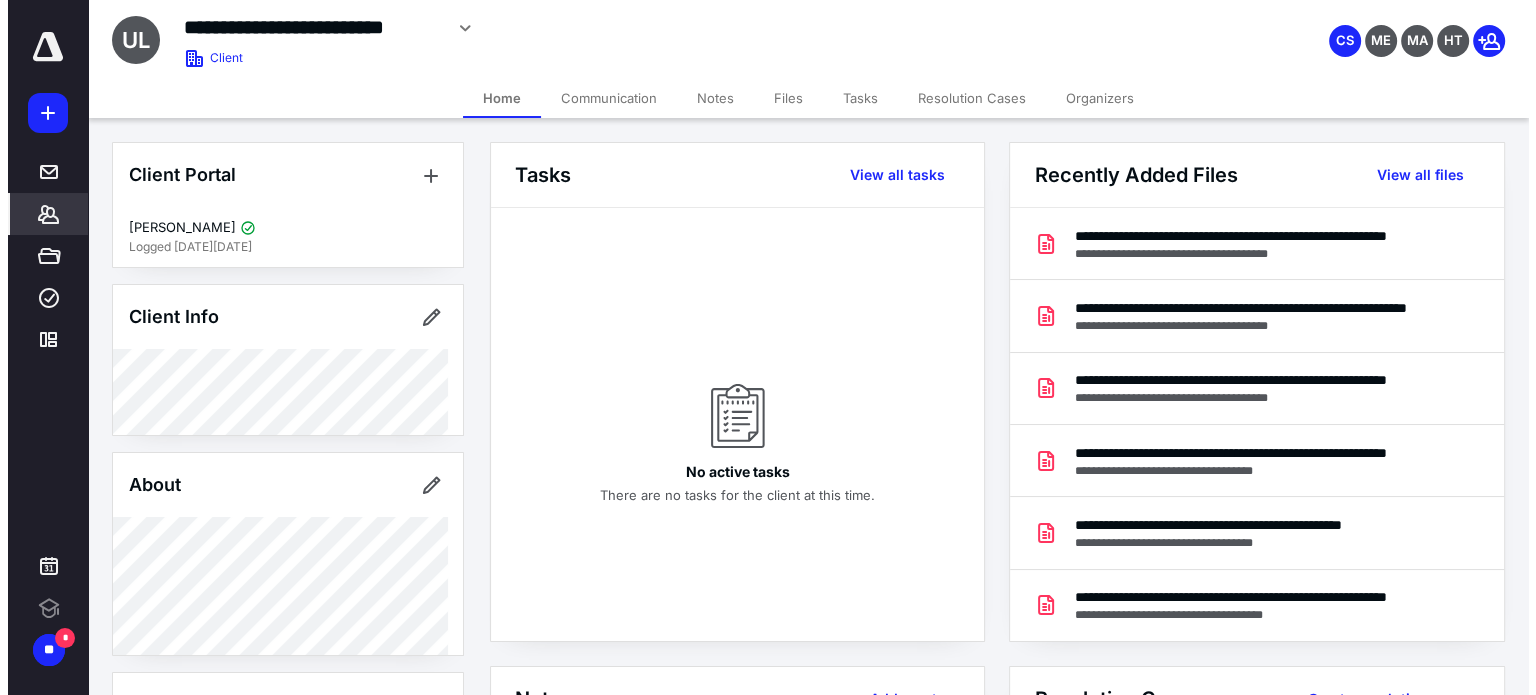 scroll, scrollTop: 0, scrollLeft: 0, axis: both 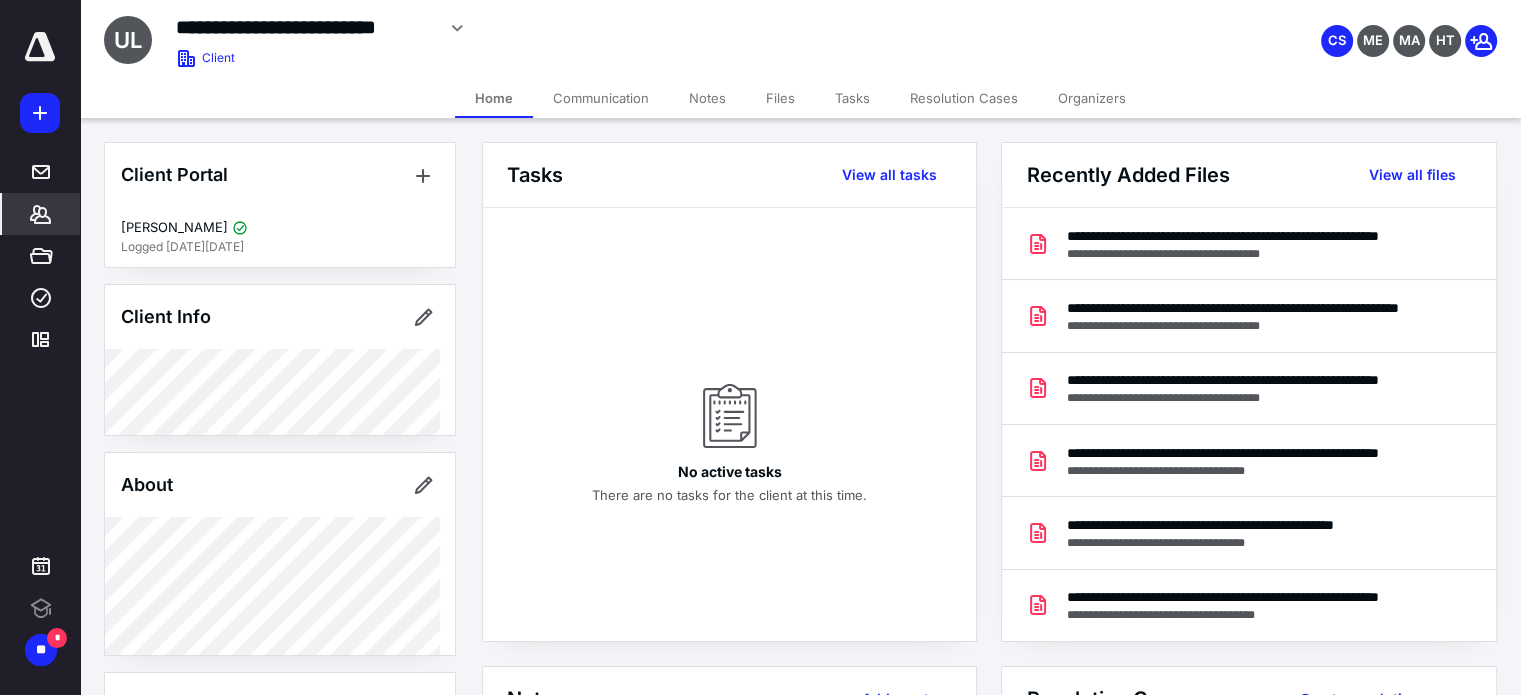 click on "Files" at bounding box center (780, 98) 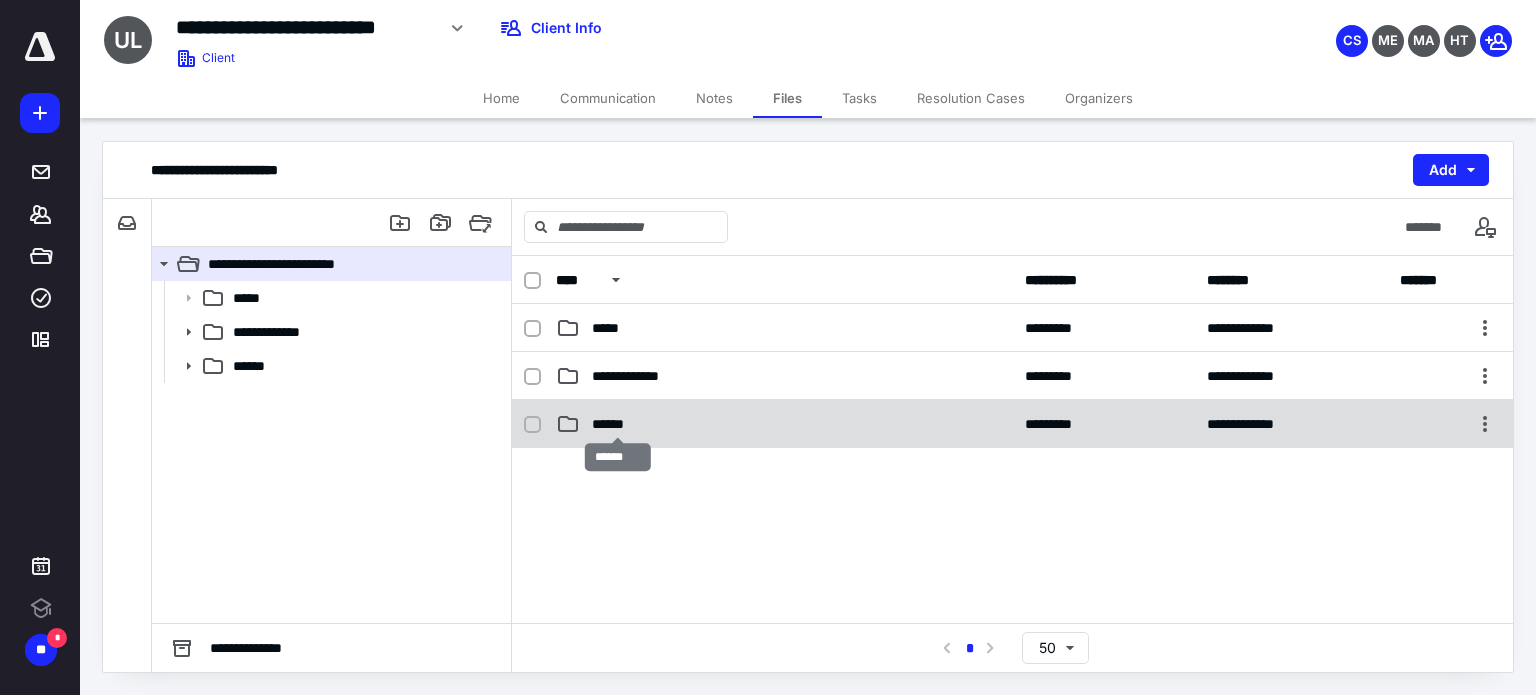 click on "******" at bounding box center [618, 424] 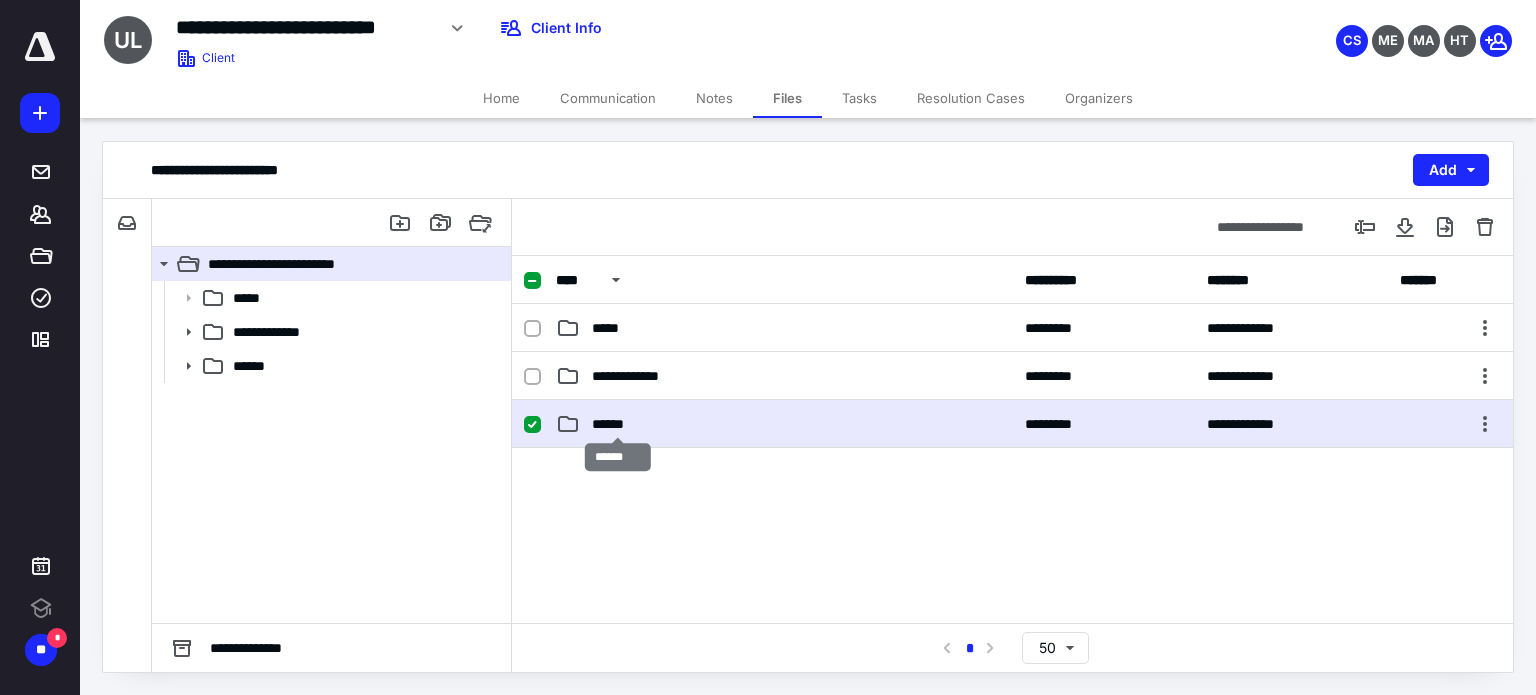 click on "******" at bounding box center [618, 424] 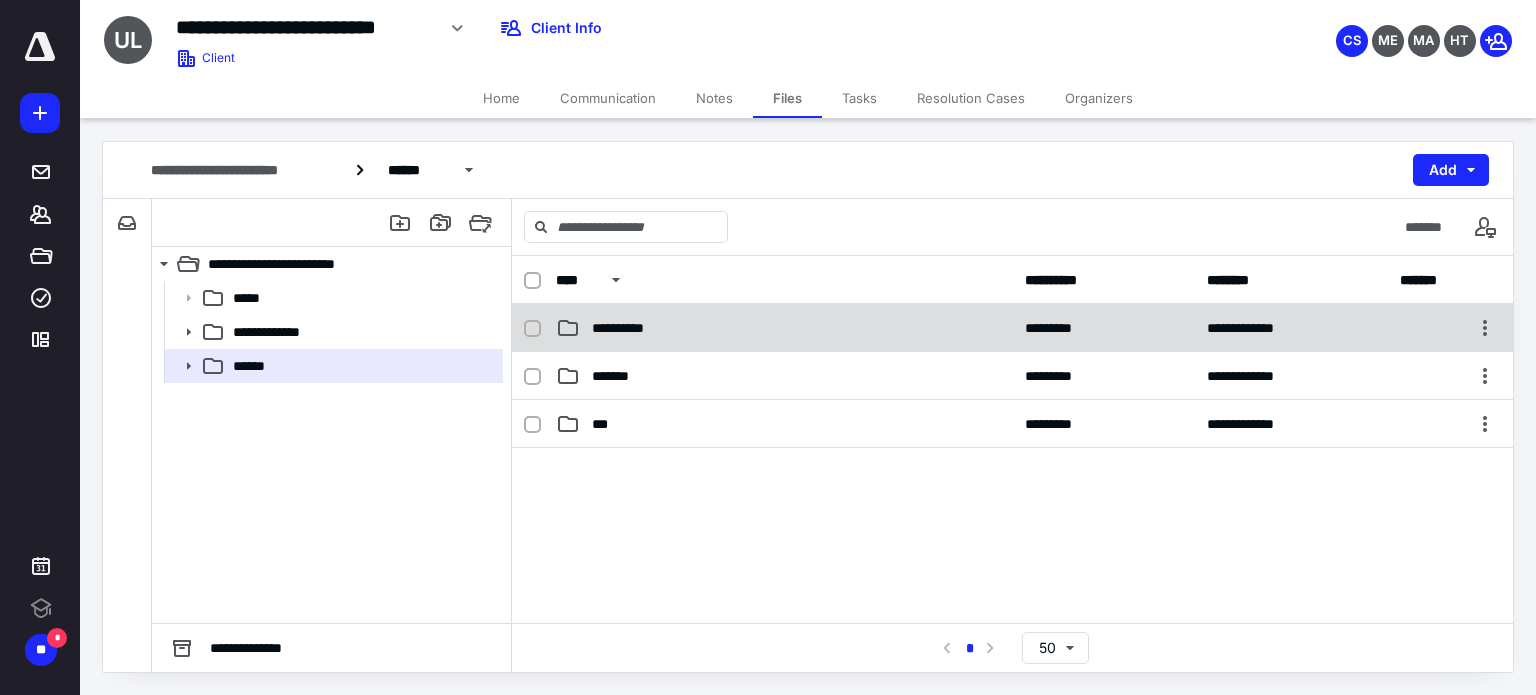click on "**********" at bounding box center (629, 328) 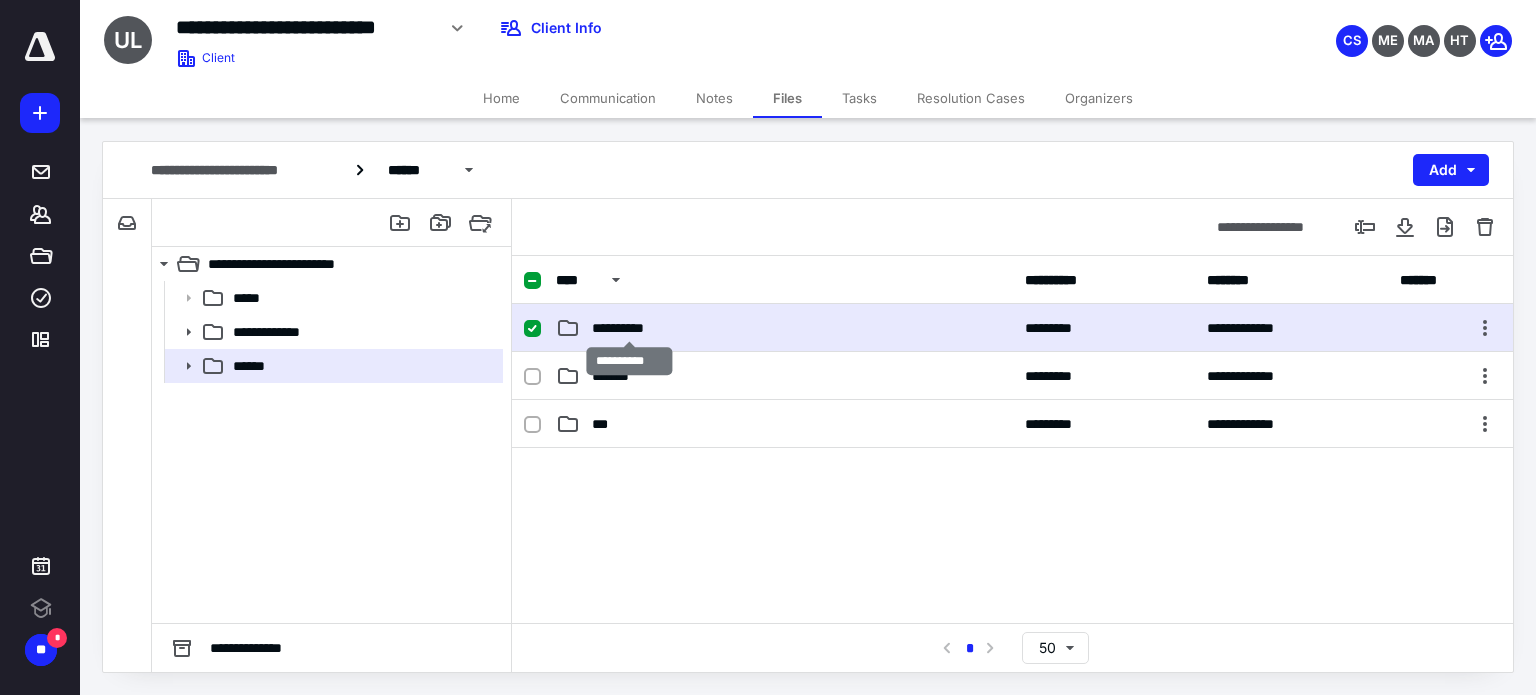 click on "**********" at bounding box center (629, 328) 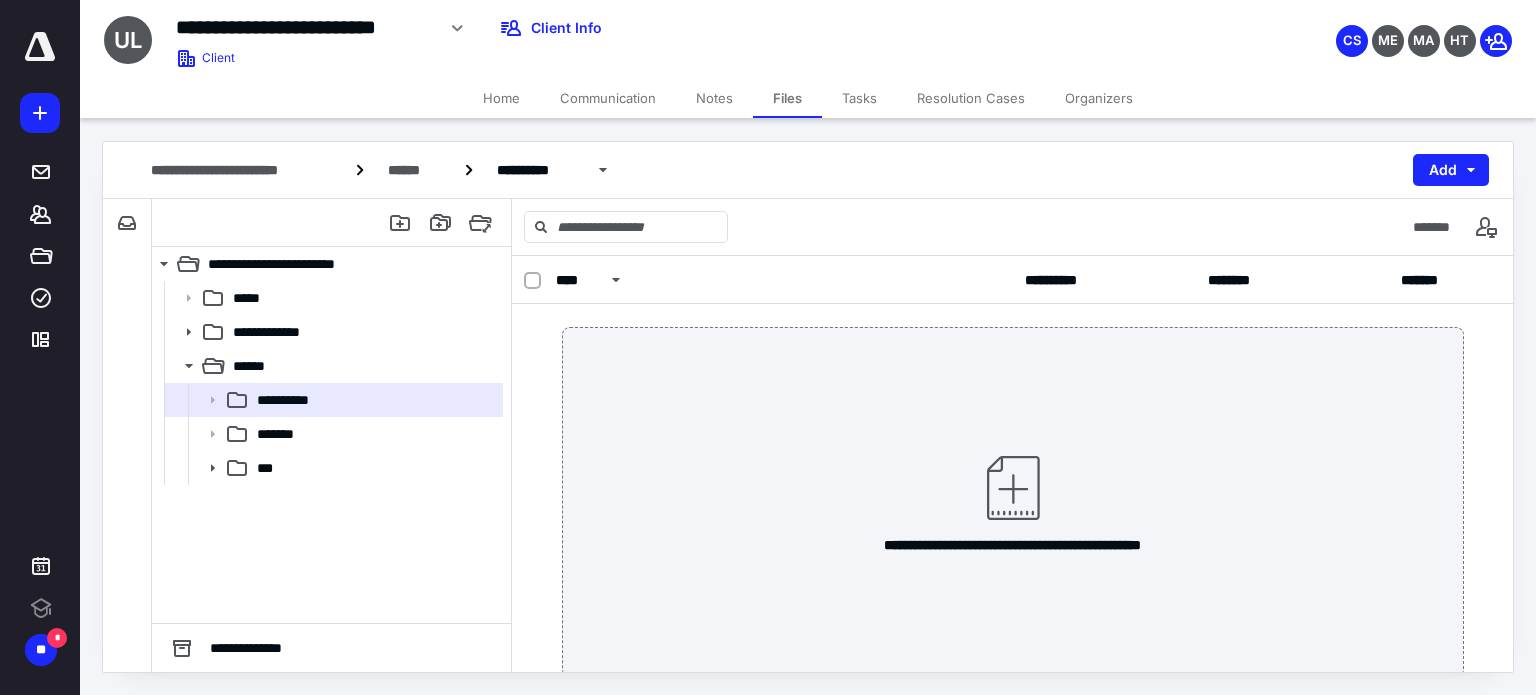 scroll, scrollTop: 0, scrollLeft: 0, axis: both 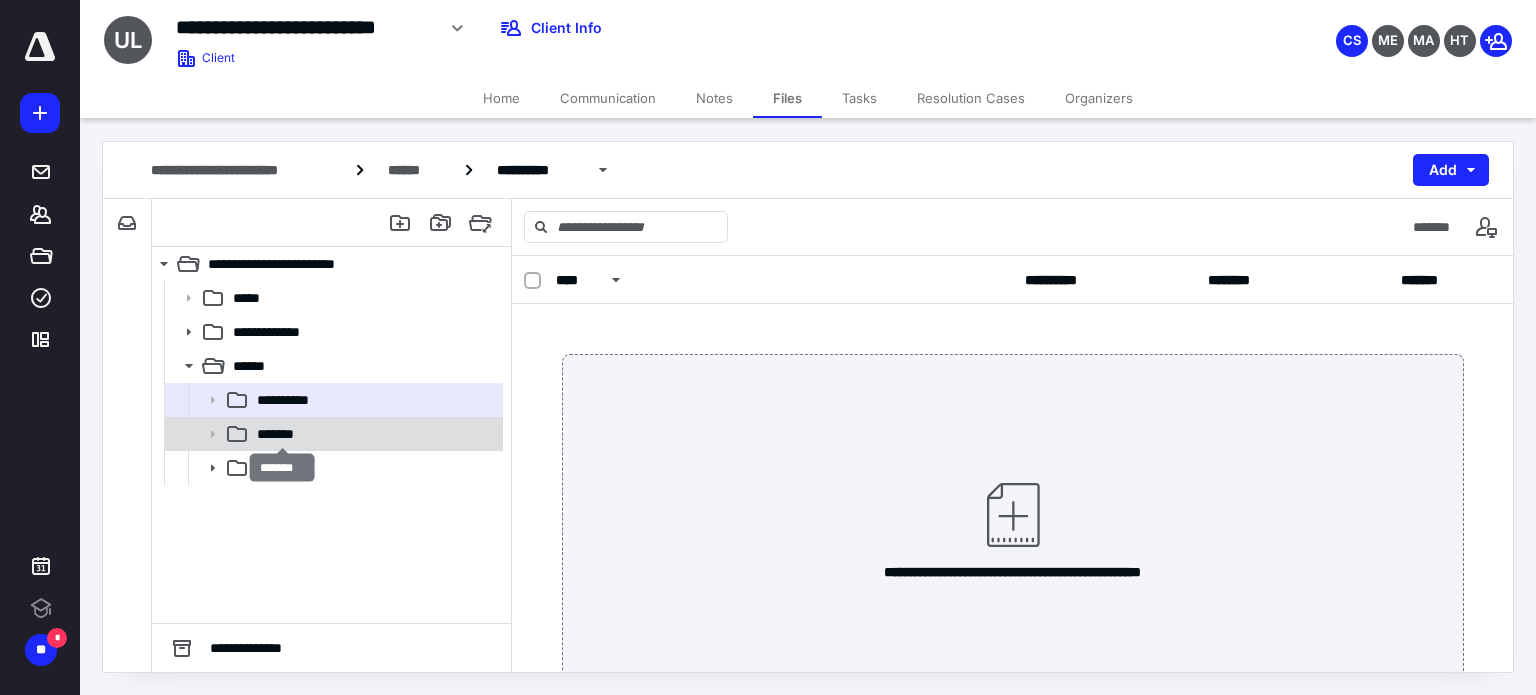 click on "*******" at bounding box center (283, 434) 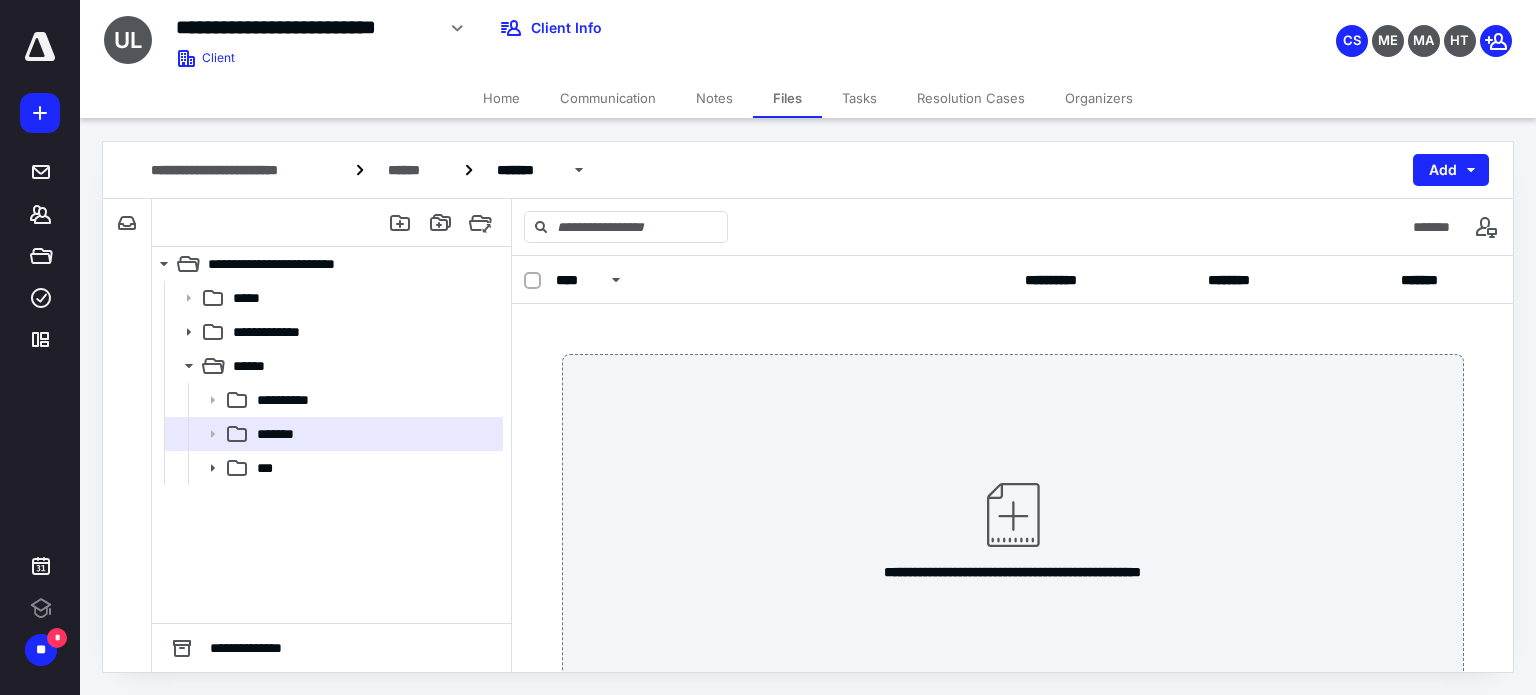 scroll, scrollTop: 81, scrollLeft: 0, axis: vertical 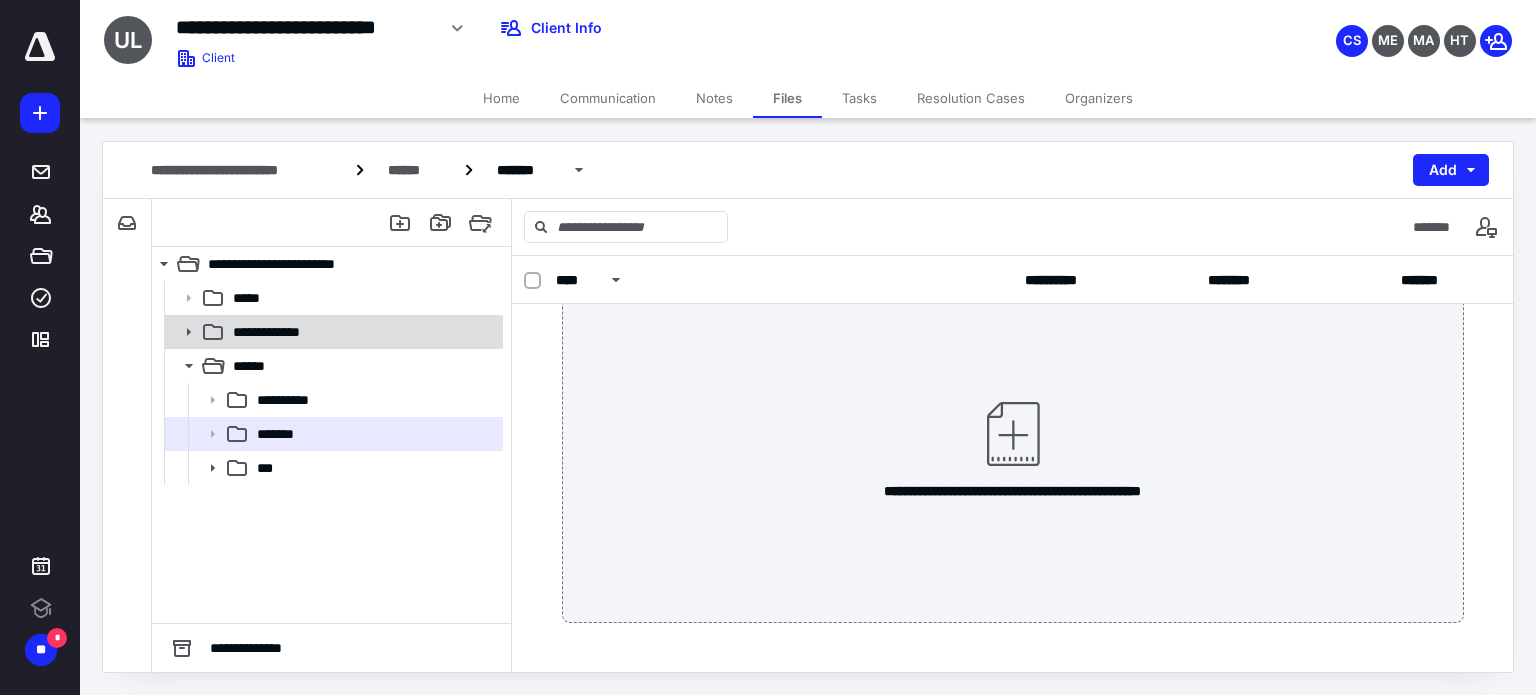 click on "**********" at bounding box center (273, 332) 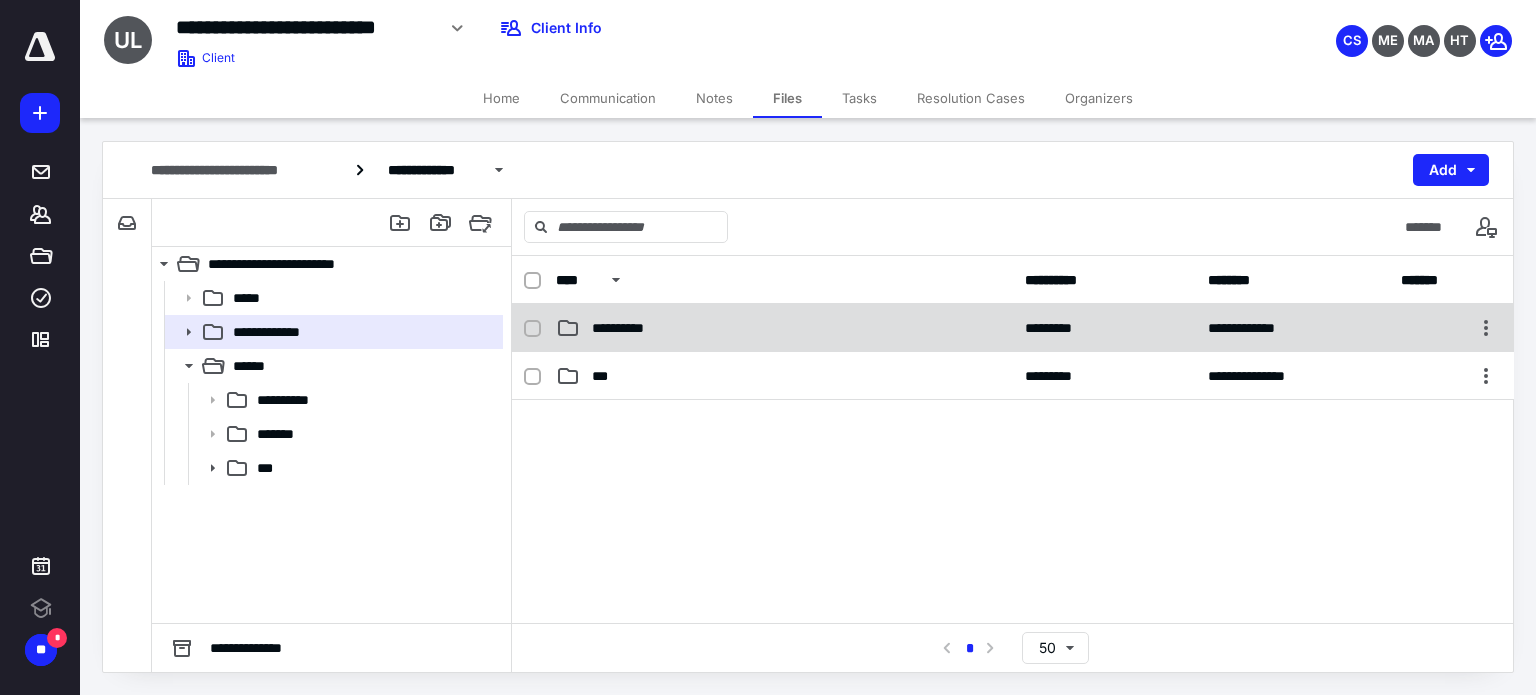 click on "**********" at bounding box center [784, 328] 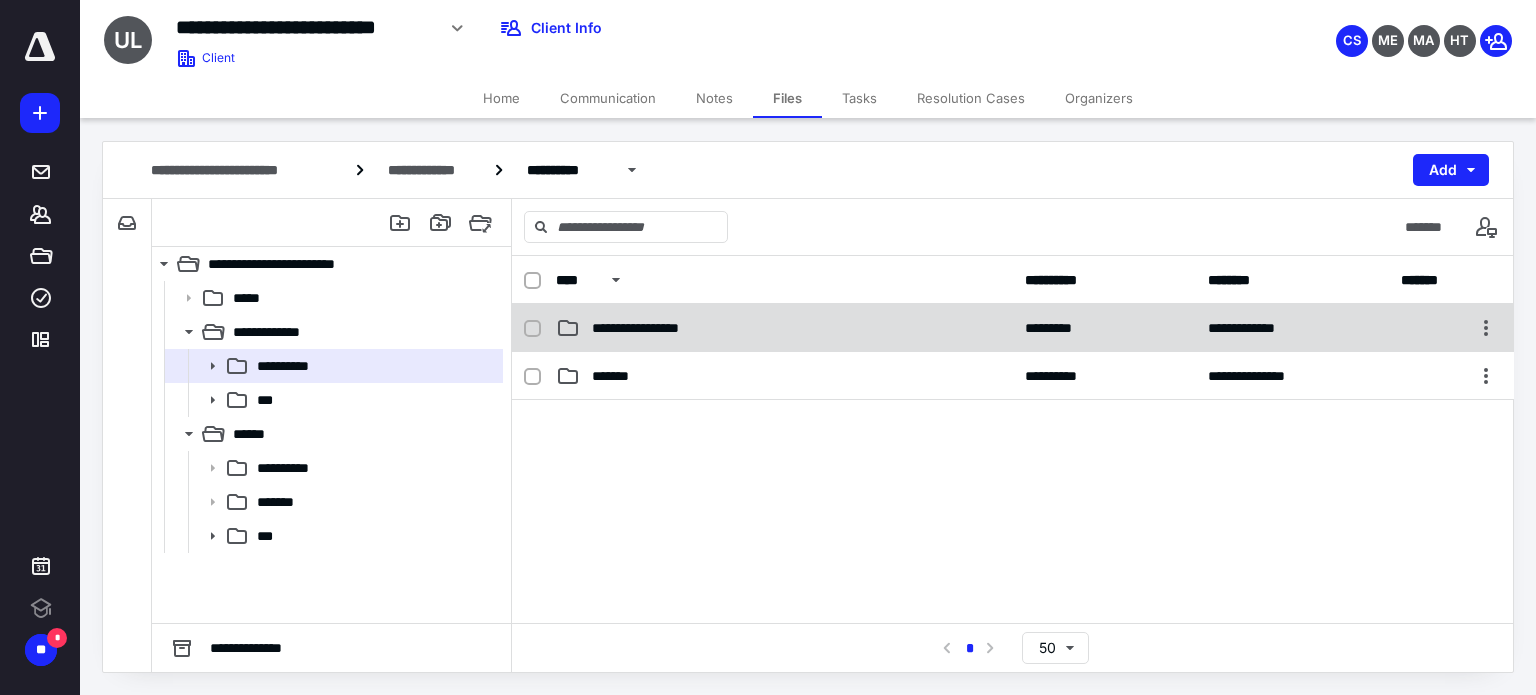 click on "**********" at bounding box center [649, 328] 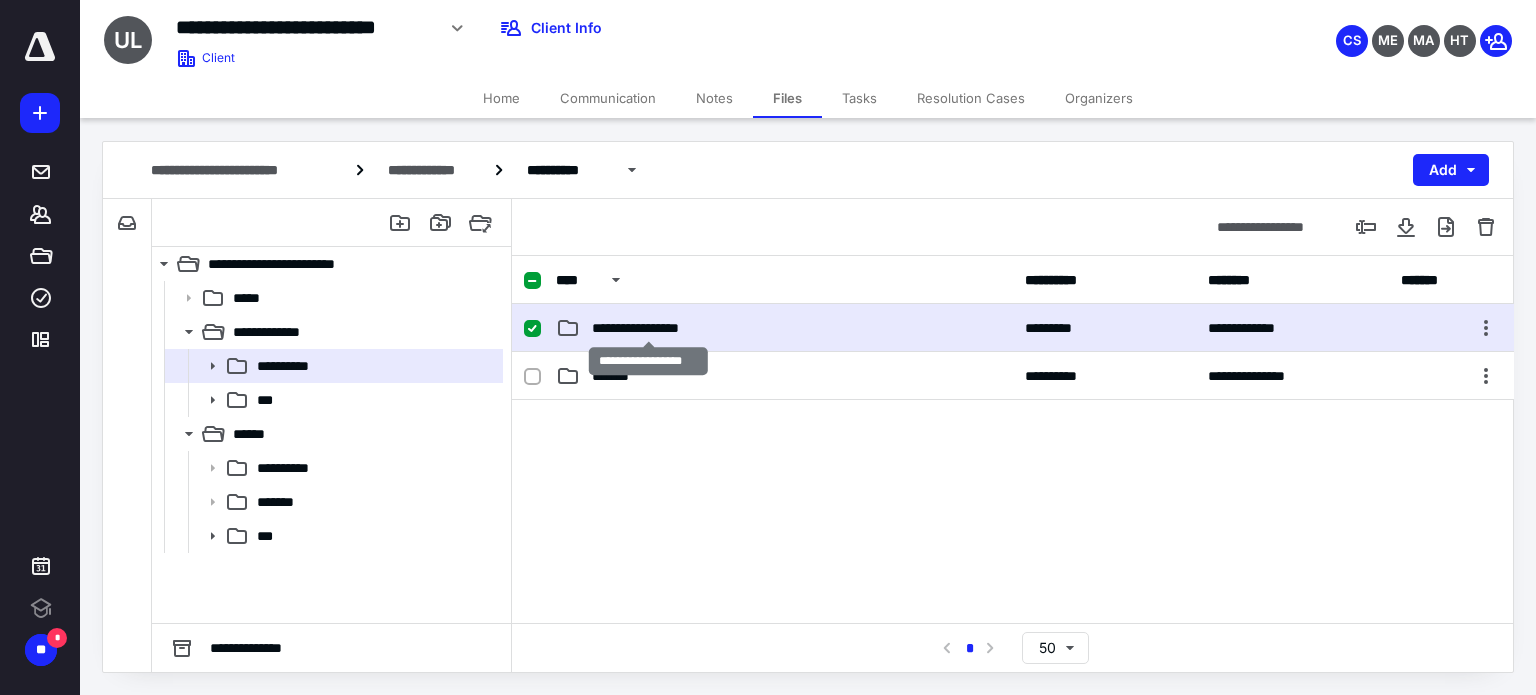 click on "**********" at bounding box center (649, 328) 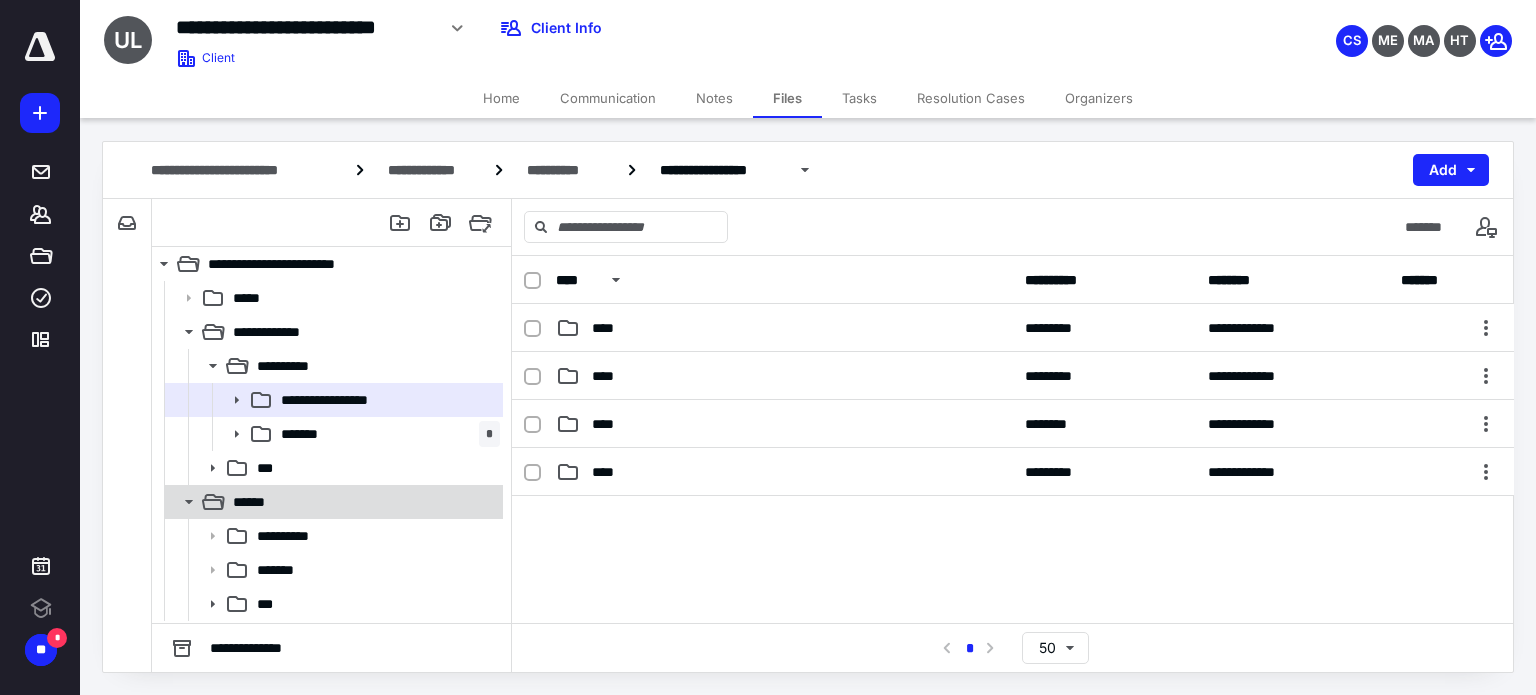 click 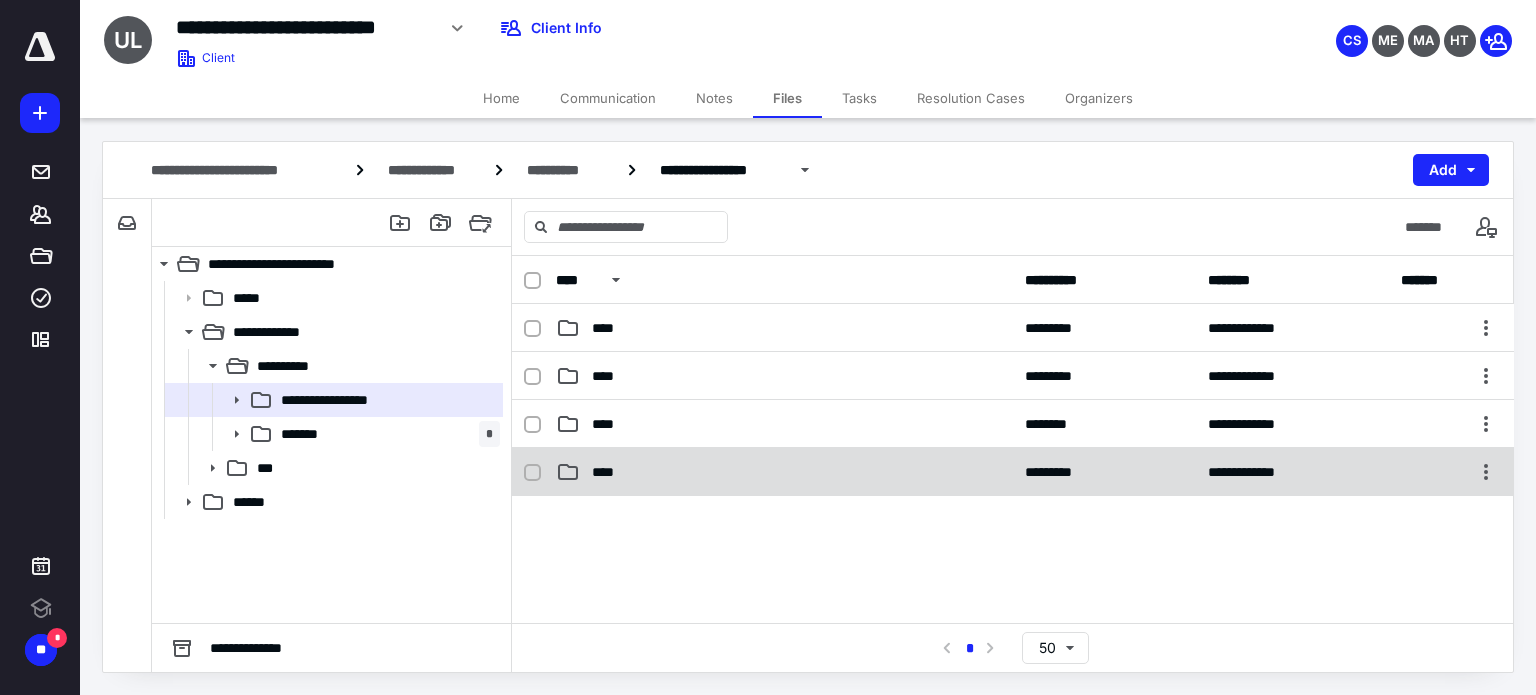 click on "****" at bounding box center [609, 472] 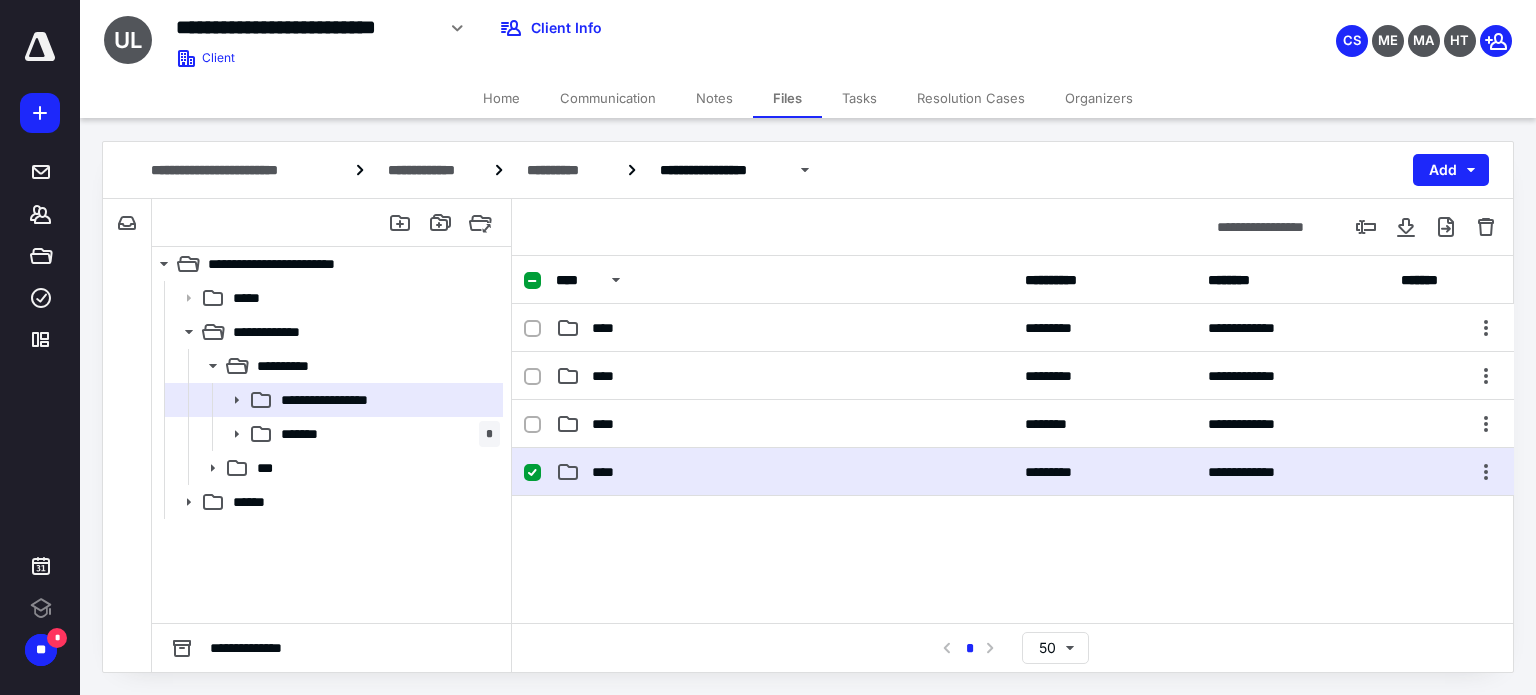 click on "****" at bounding box center [609, 472] 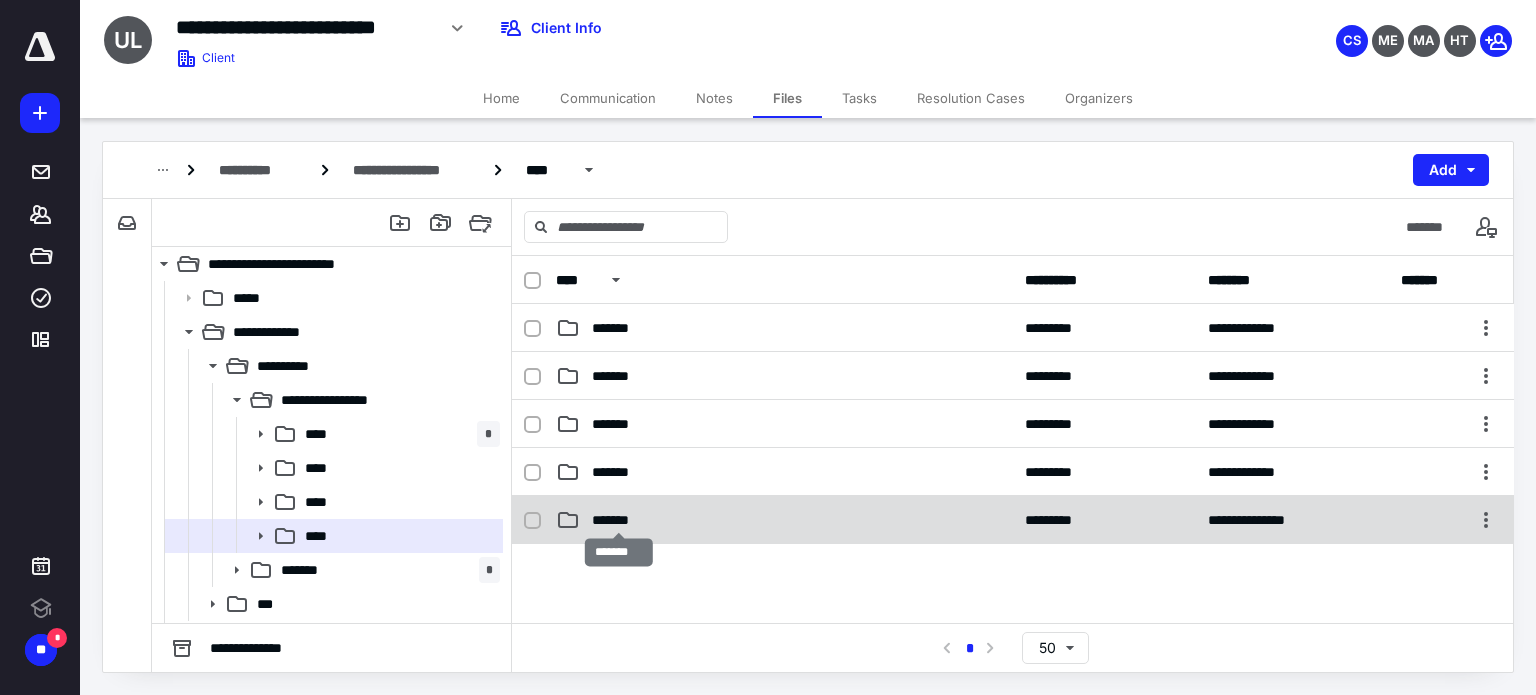 click on "*******" at bounding box center (619, 520) 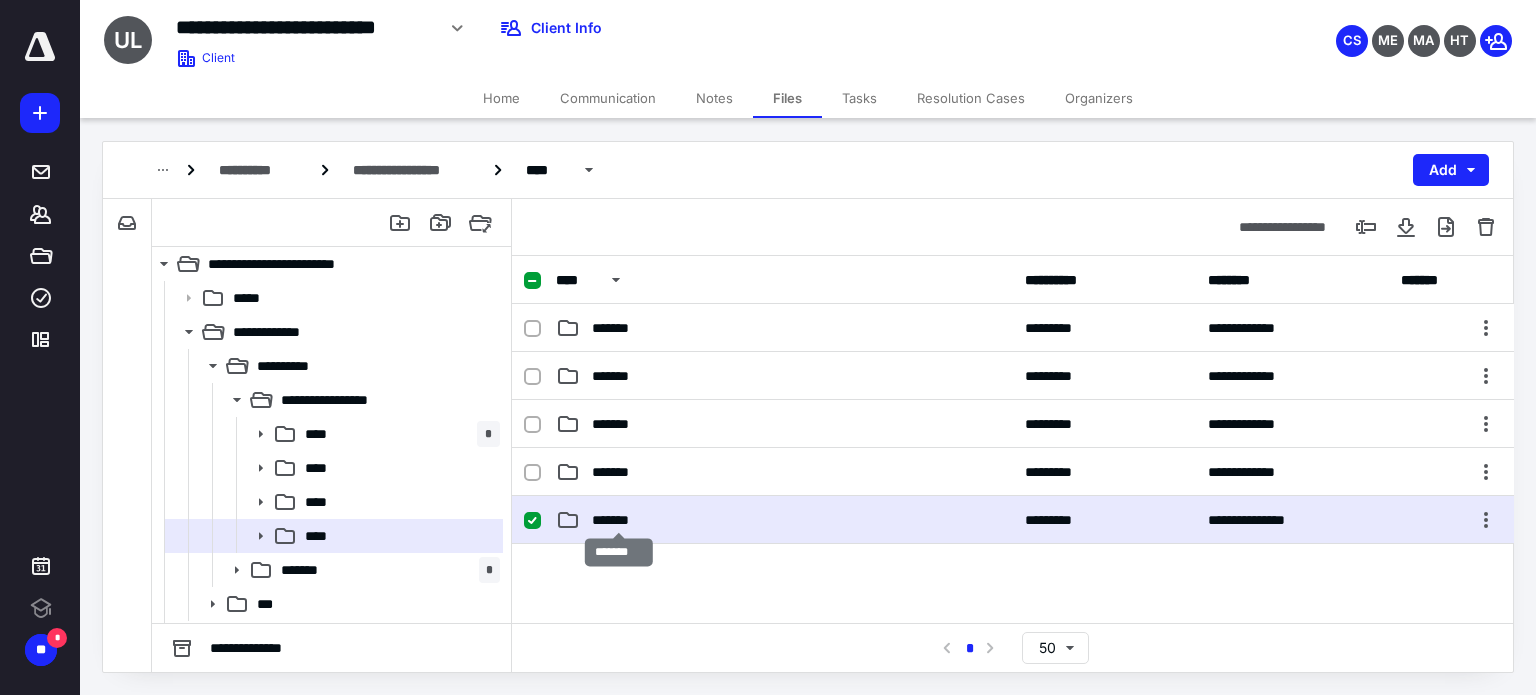 checkbox on "true" 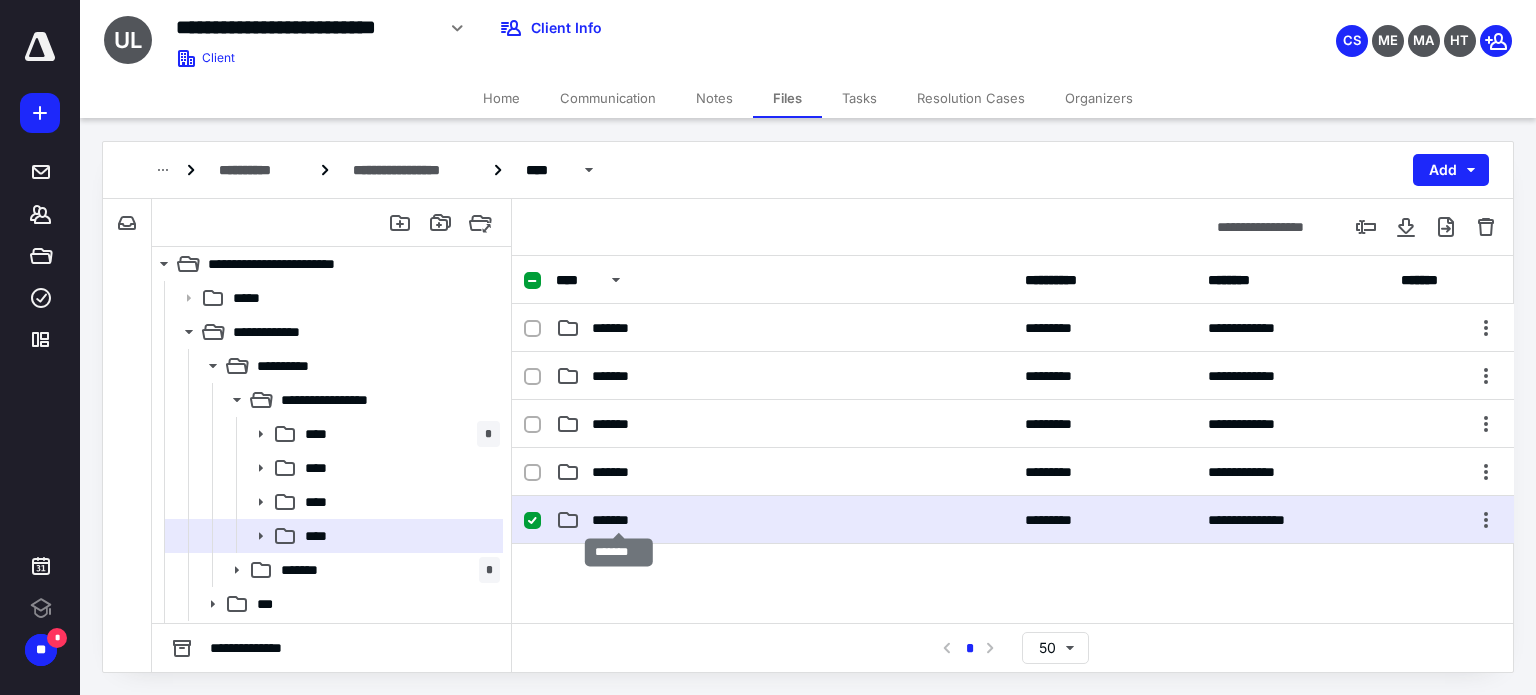 click on "*******" at bounding box center [619, 520] 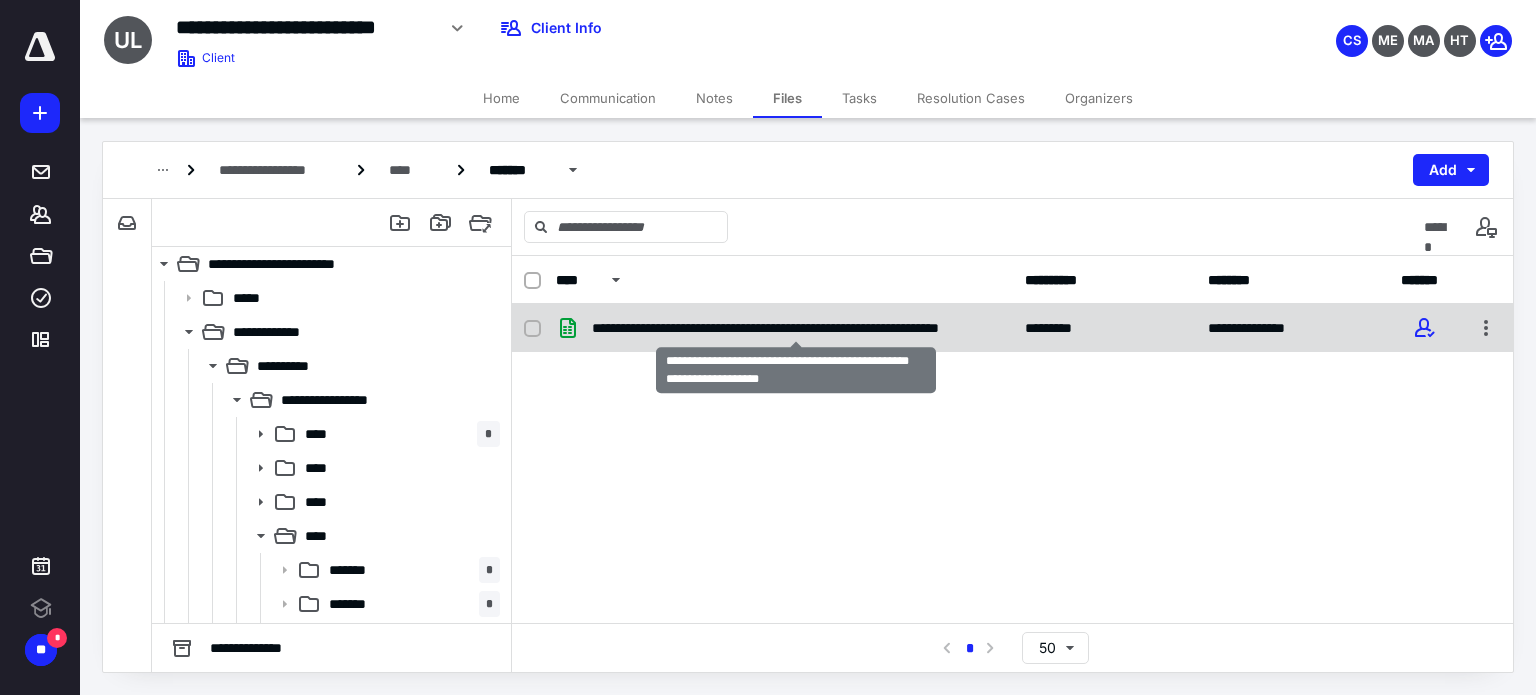 click on "**********" at bounding box center (796, 328) 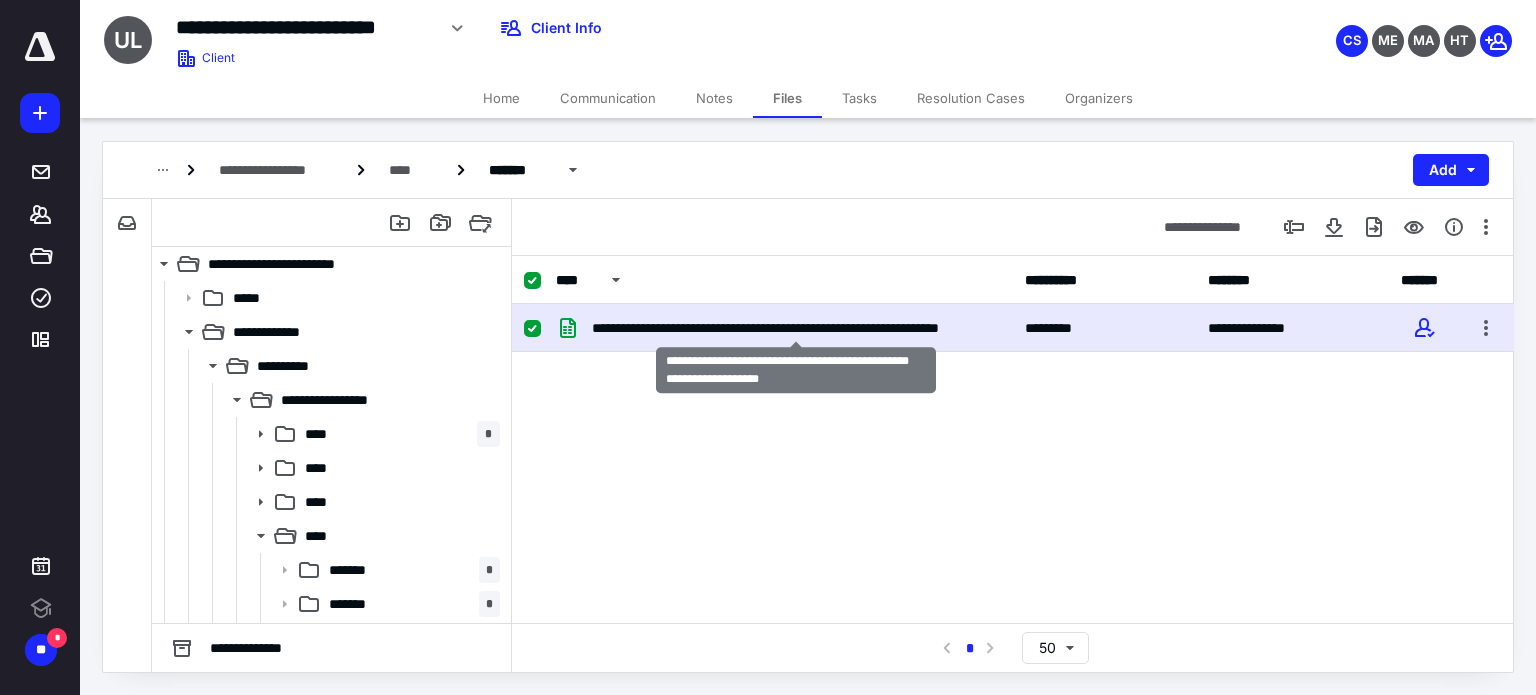 click on "**********" at bounding box center [796, 328] 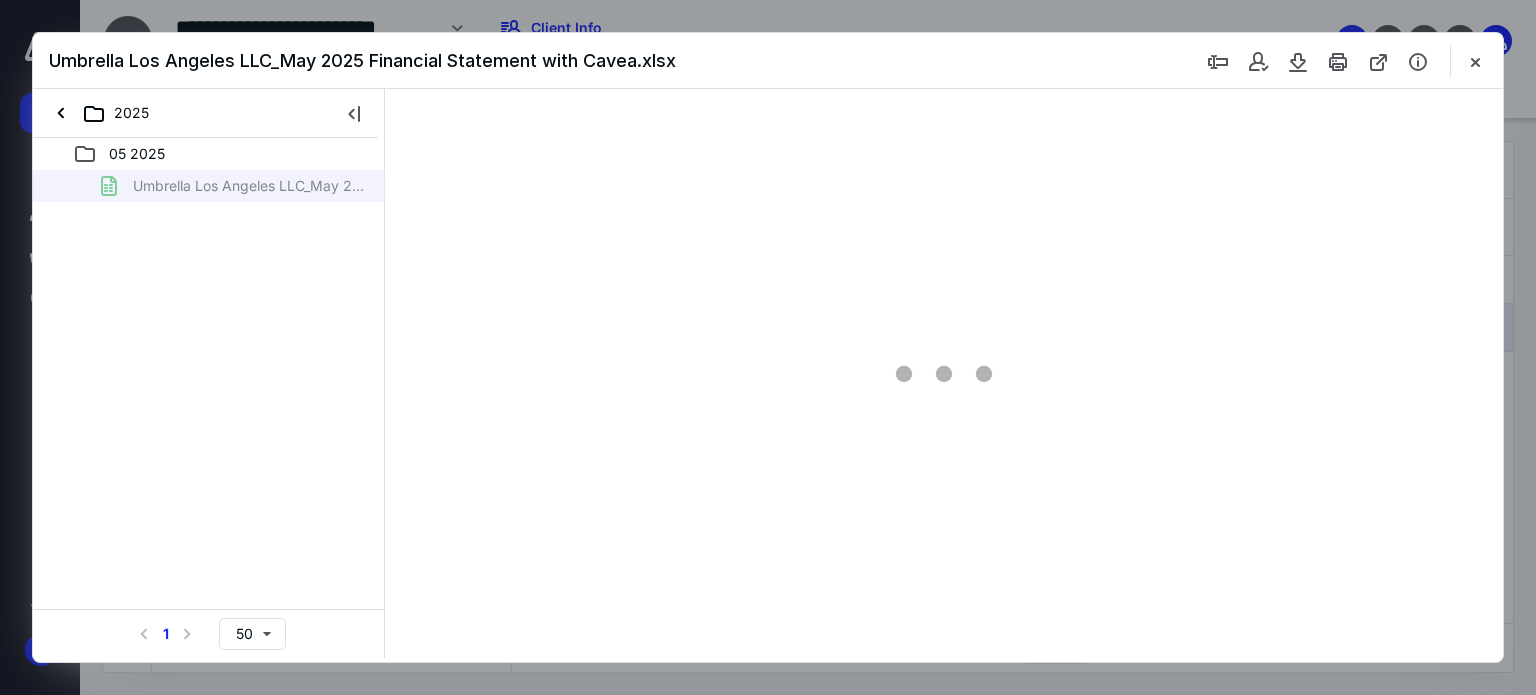 scroll, scrollTop: 0, scrollLeft: 0, axis: both 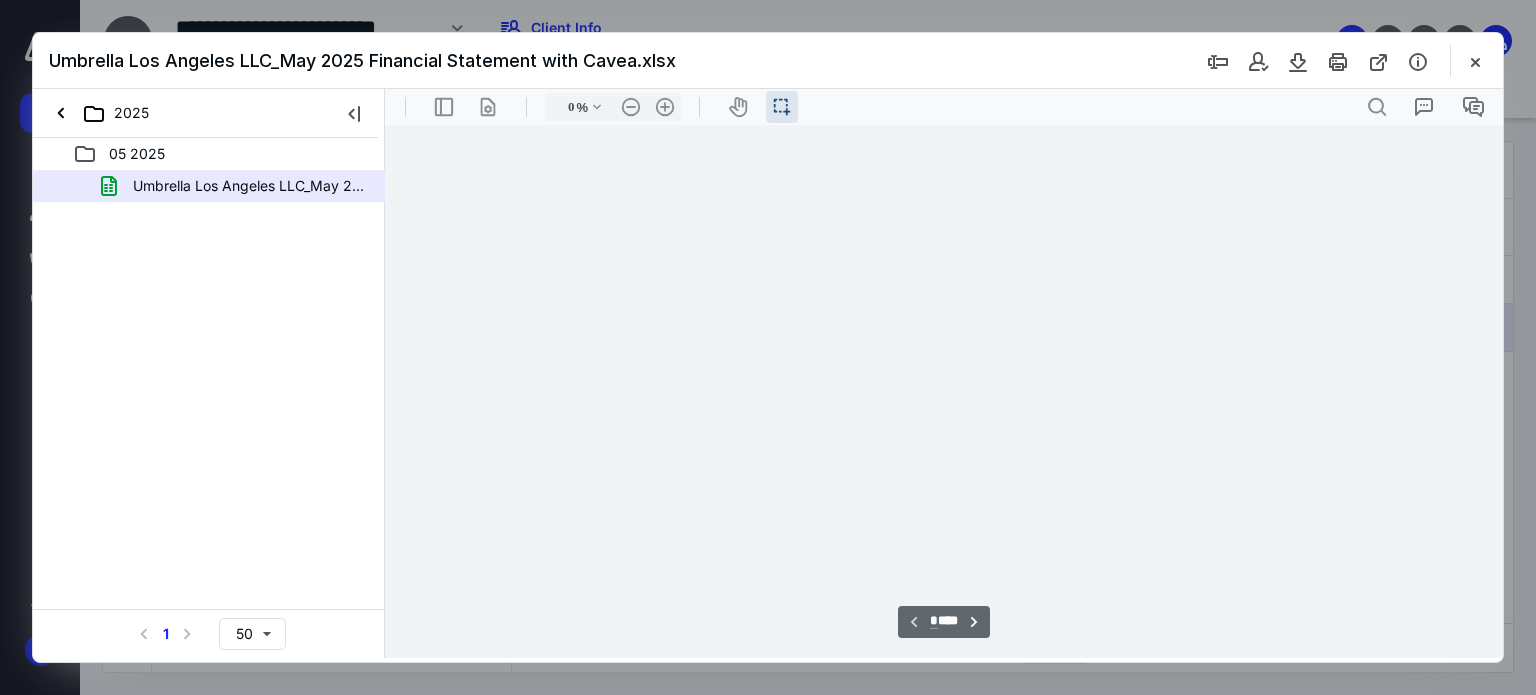 type on "37" 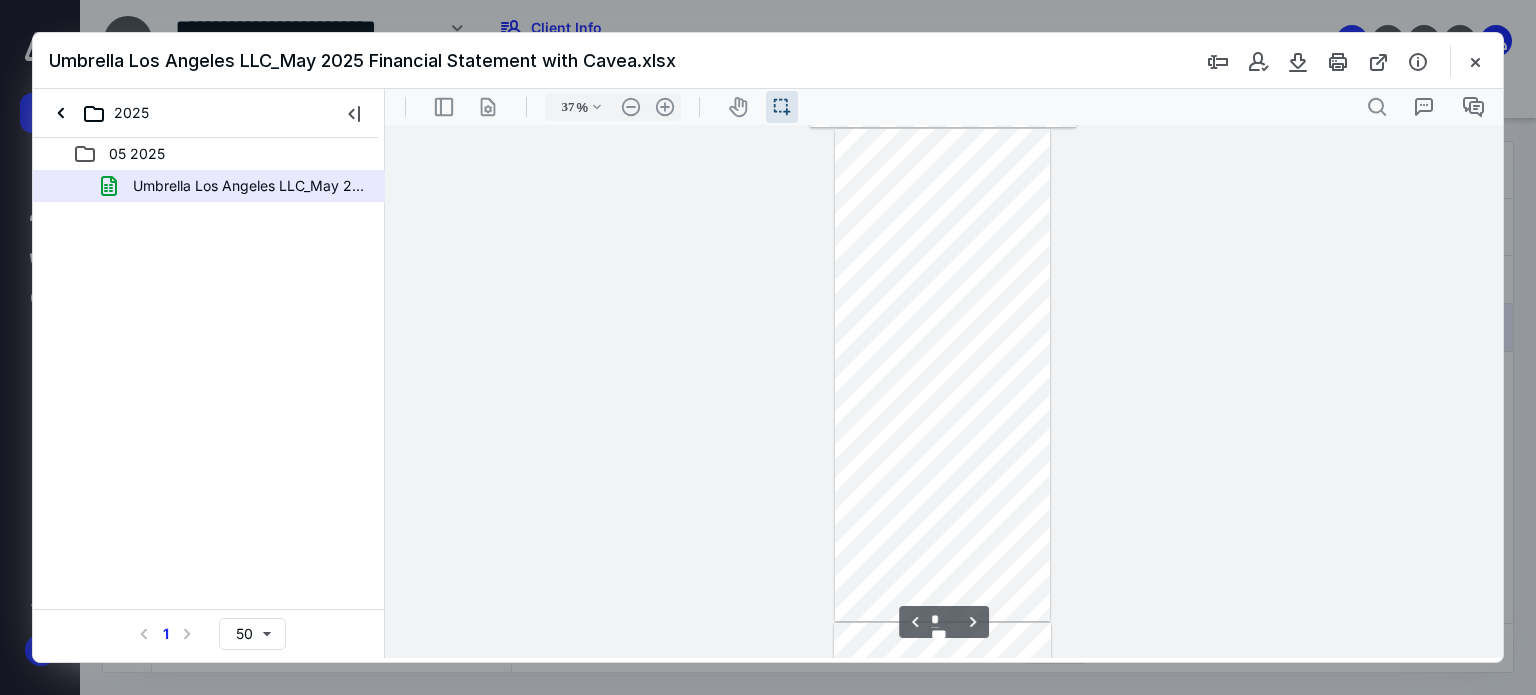 scroll, scrollTop: 860, scrollLeft: 0, axis: vertical 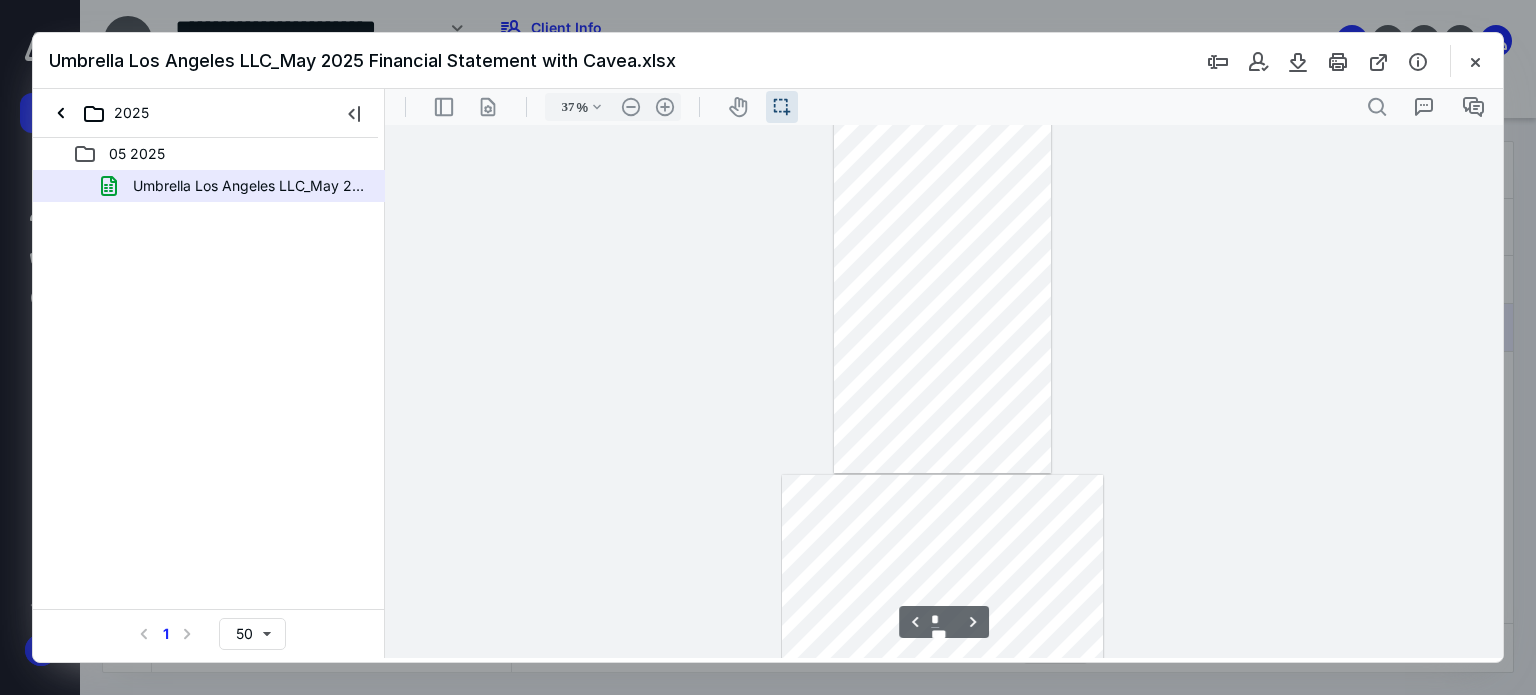 type on "*" 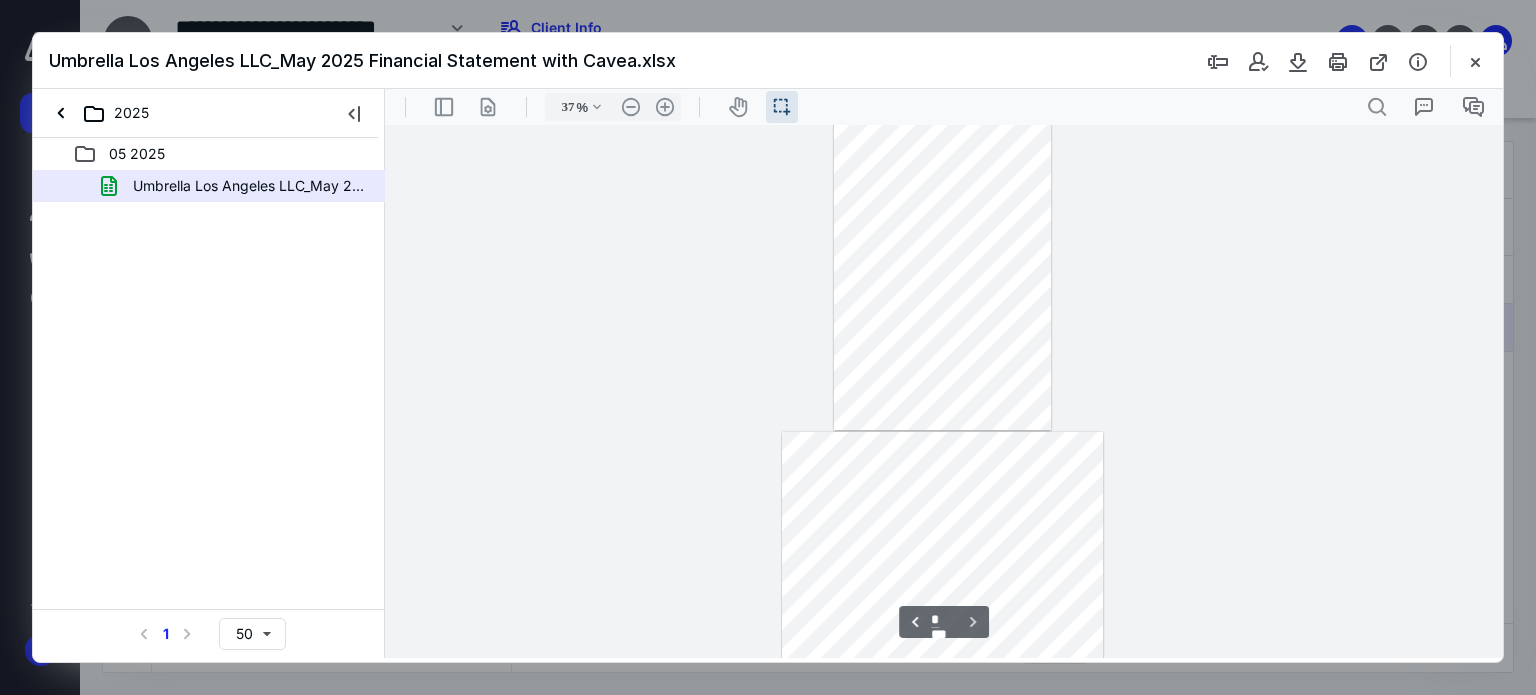scroll, scrollTop: 1560, scrollLeft: 0, axis: vertical 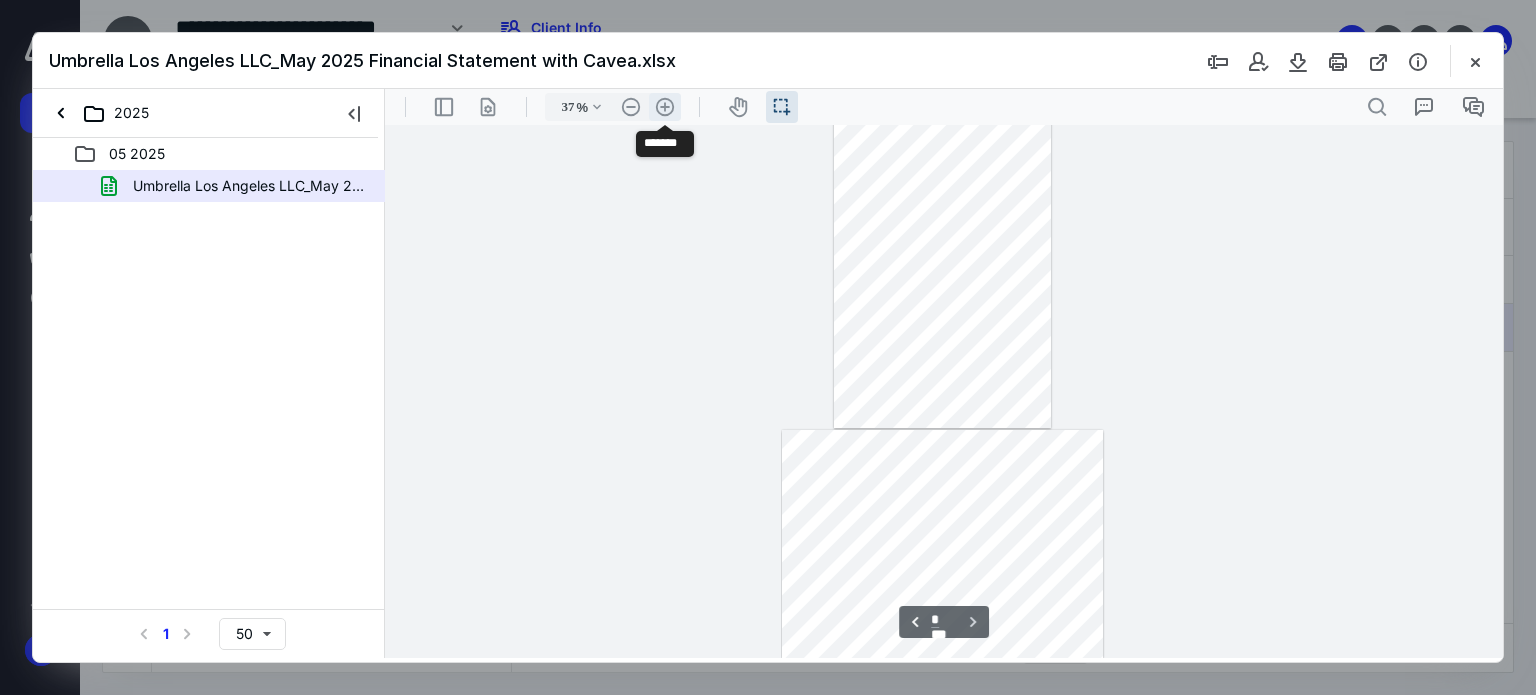 click on ".cls-1{fill:#abb0c4;} icon - header - zoom - in - line" at bounding box center [665, 107] 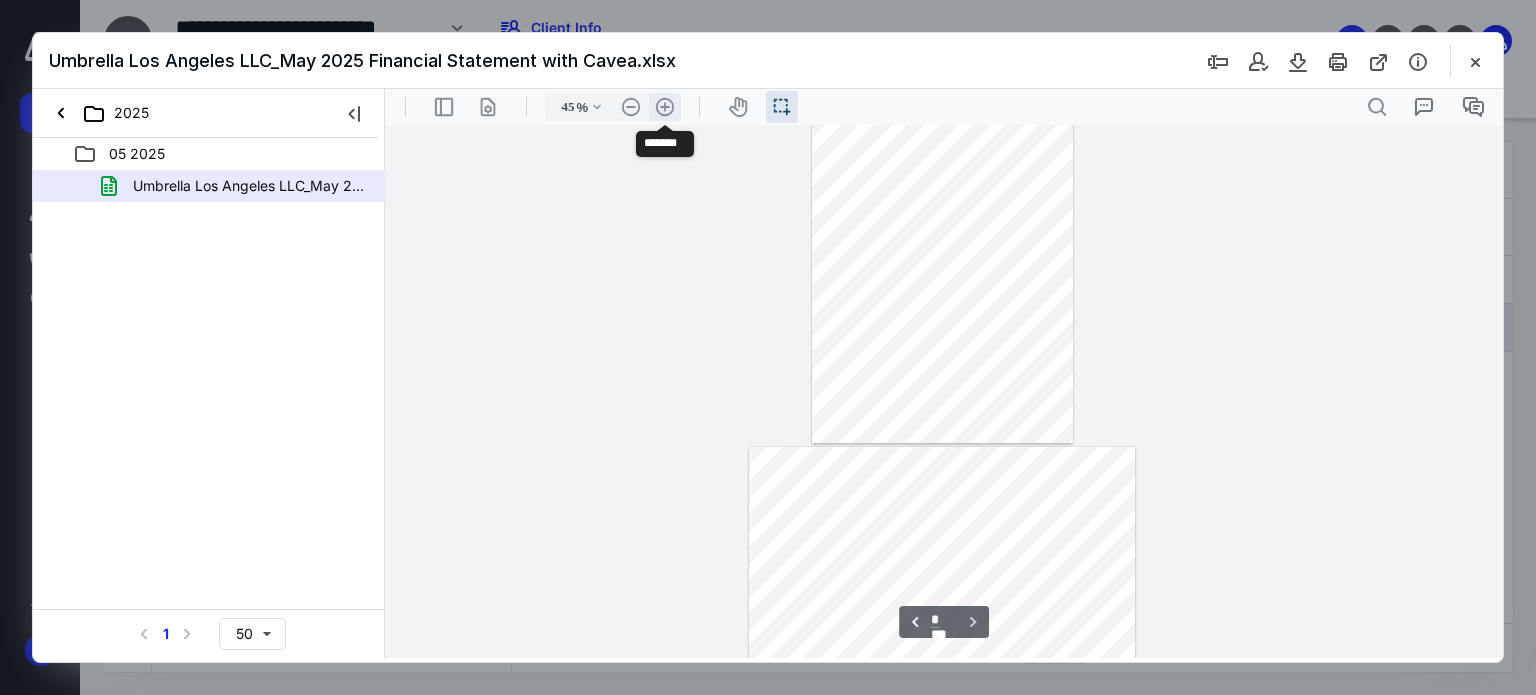 click on ".cls-1{fill:#abb0c4;} icon - header - zoom - in - line" at bounding box center (665, 107) 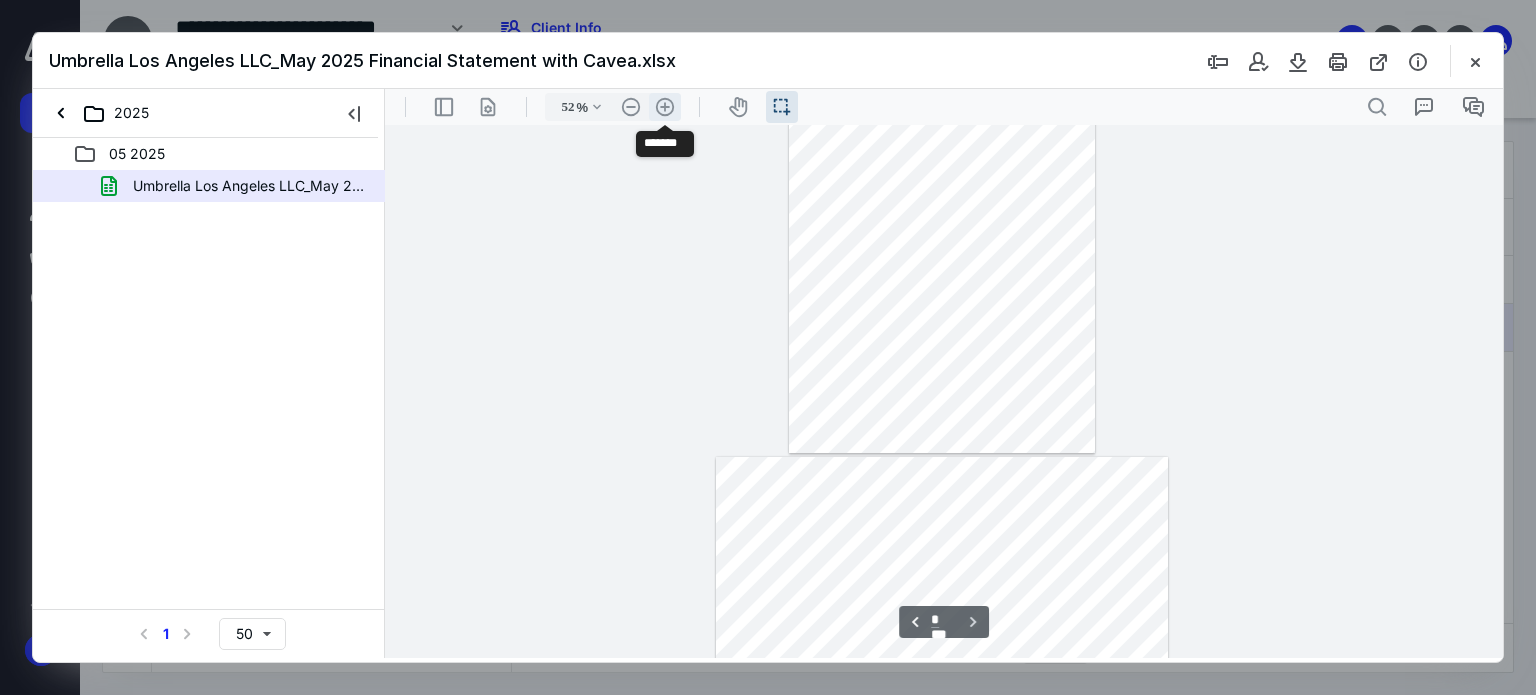 click on ".cls-1{fill:#abb0c4;} icon - header - zoom - in - line" at bounding box center (665, 107) 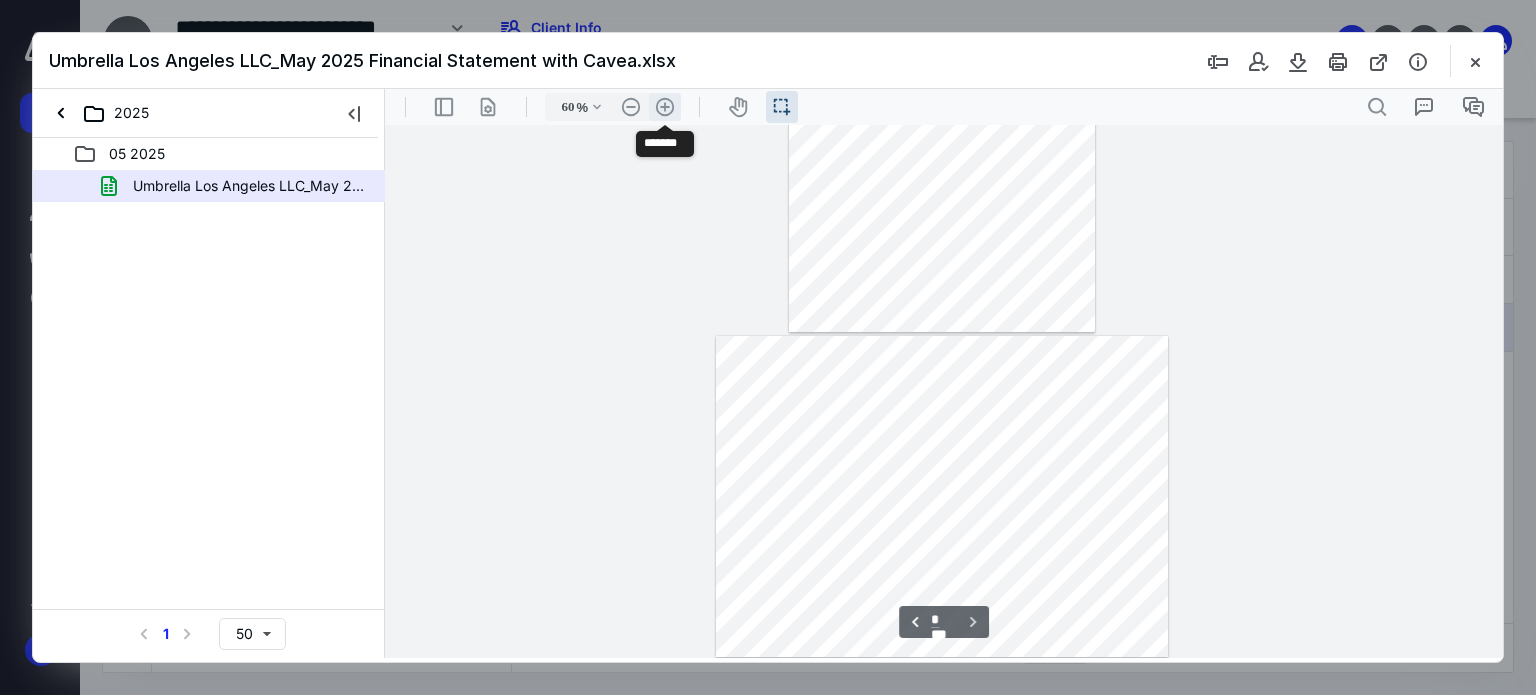 click on ".cls-1{fill:#abb0c4;} icon - header - zoom - in - line" at bounding box center (665, 107) 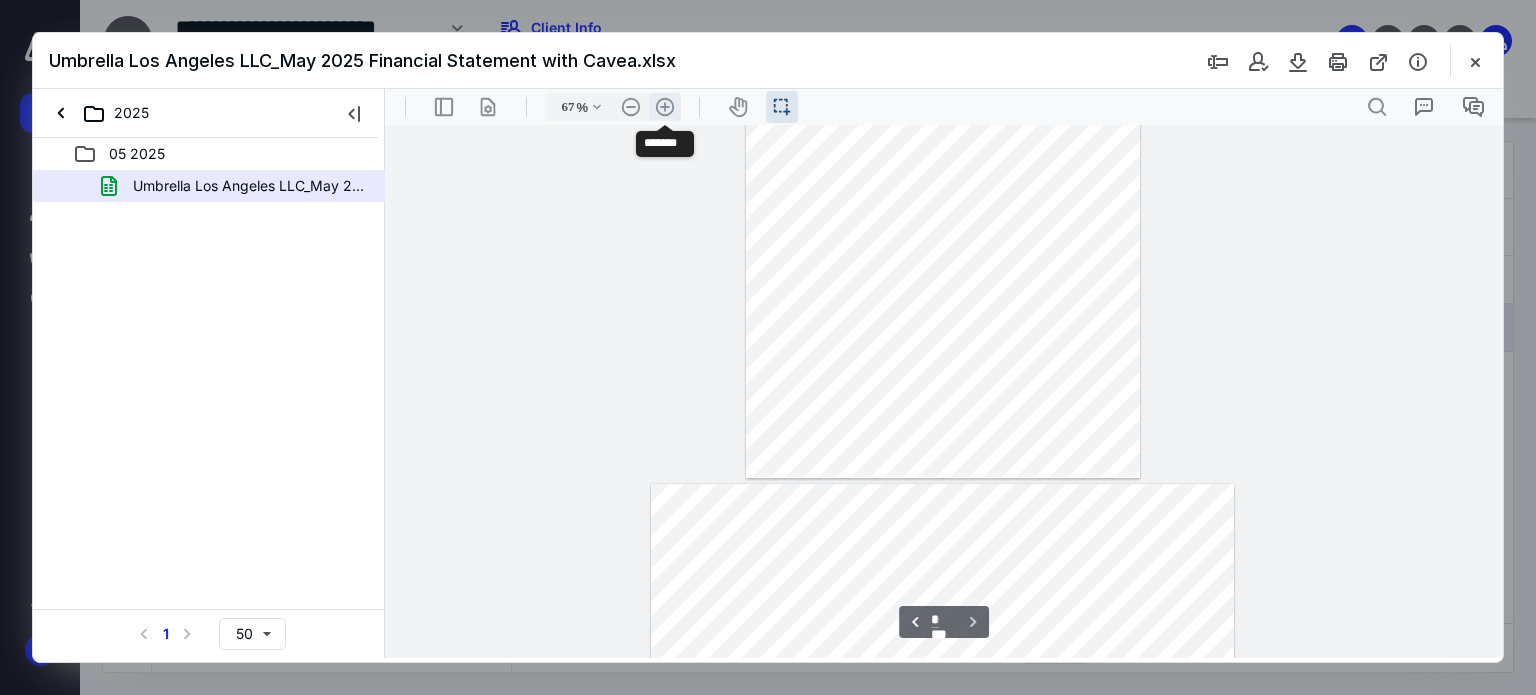 click on ".cls-1{fill:#abb0c4;} icon - header - zoom - in - line" at bounding box center [665, 107] 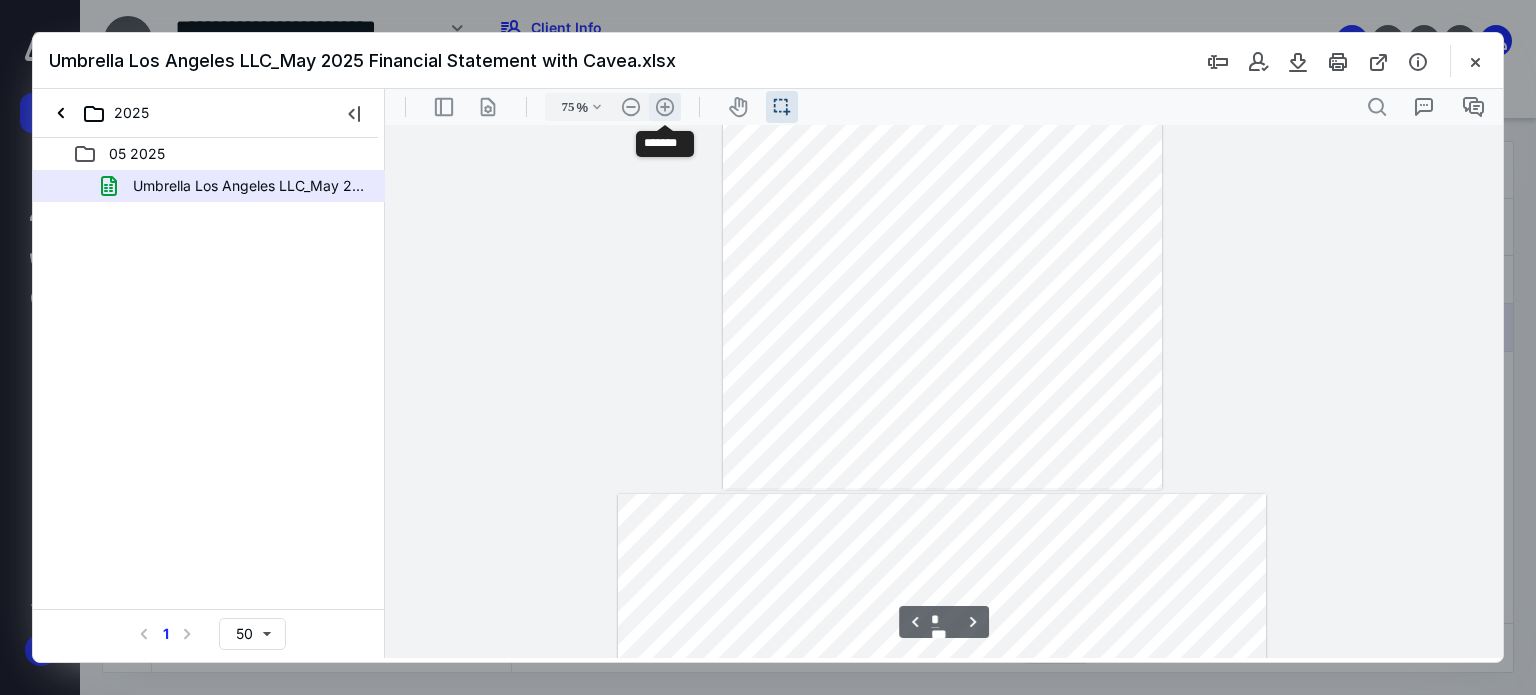 click on ".cls-1{fill:#abb0c4;} icon - header - zoom - in - line" at bounding box center [665, 107] 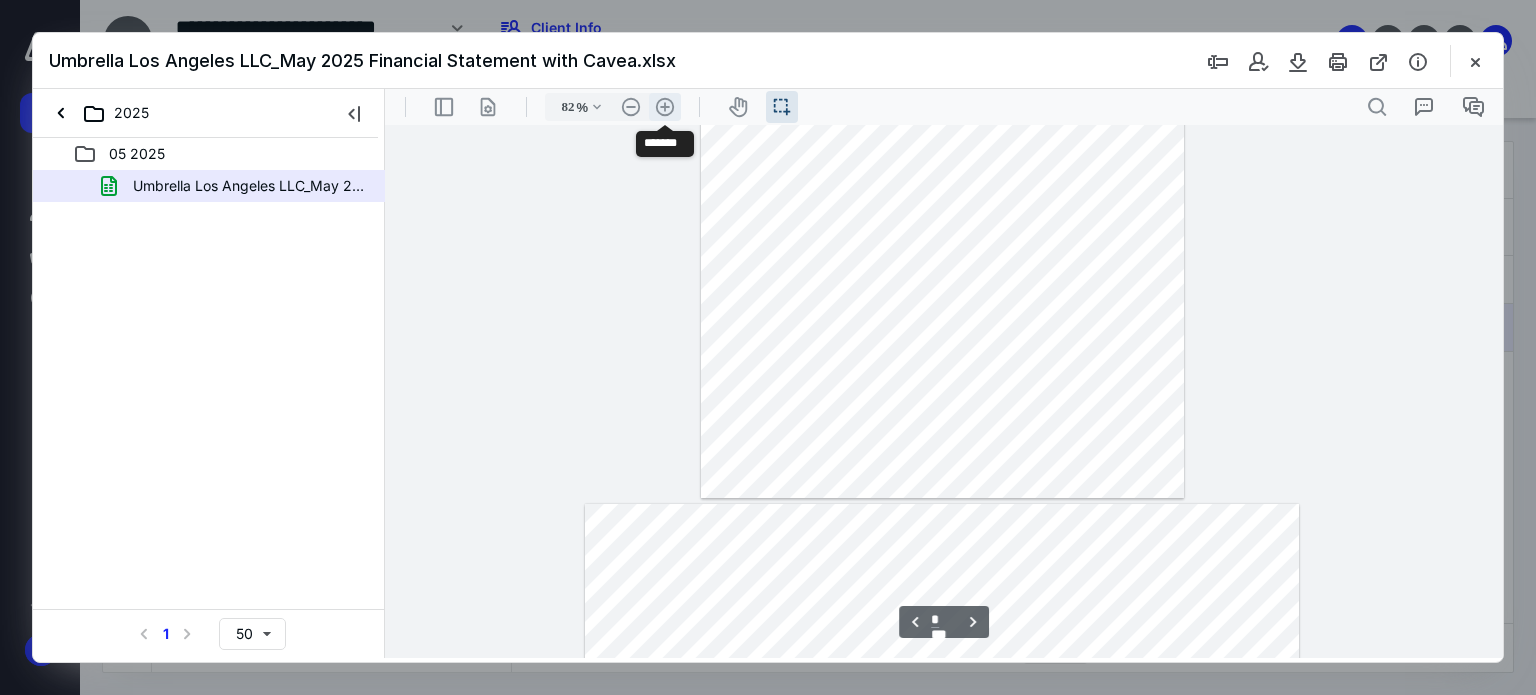 click on ".cls-1{fill:#abb0c4;} icon - header - zoom - in - line" at bounding box center (665, 107) 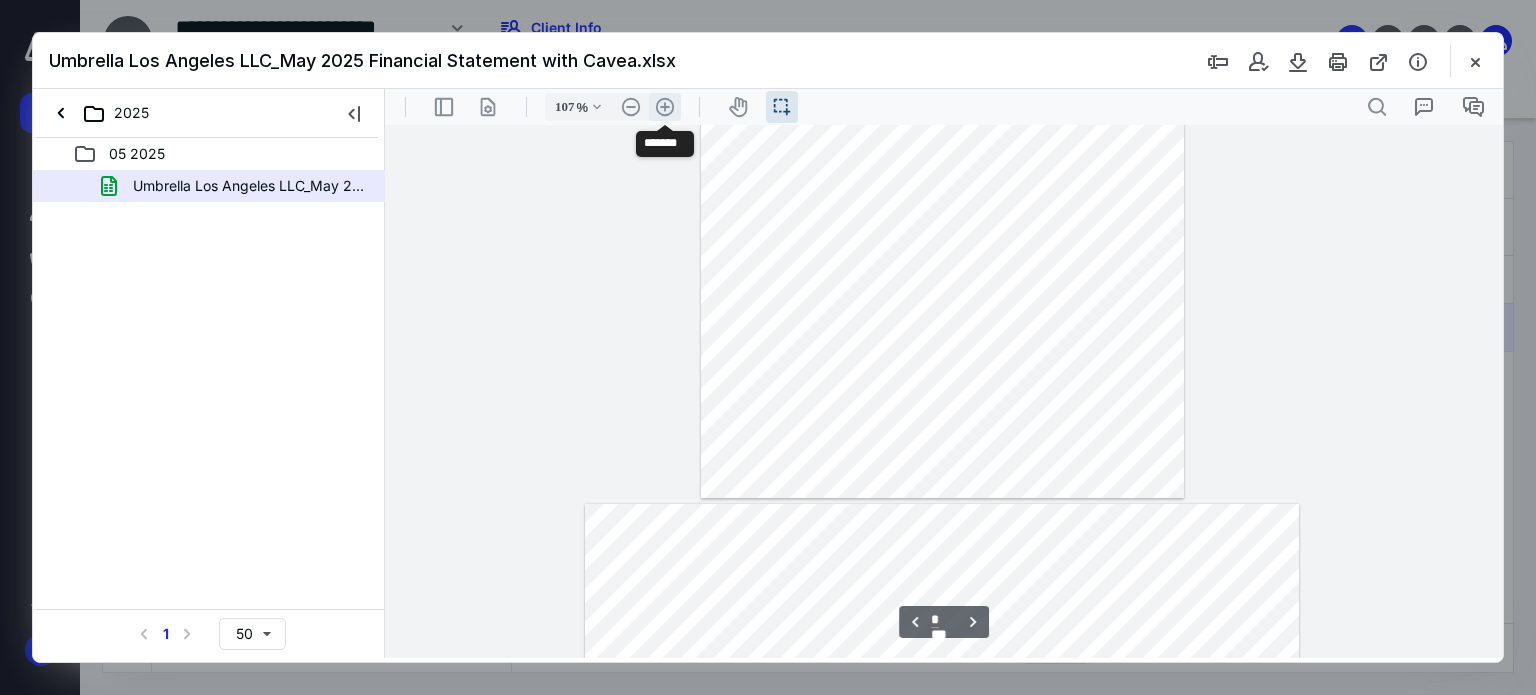 scroll, scrollTop: 5002, scrollLeft: 0, axis: vertical 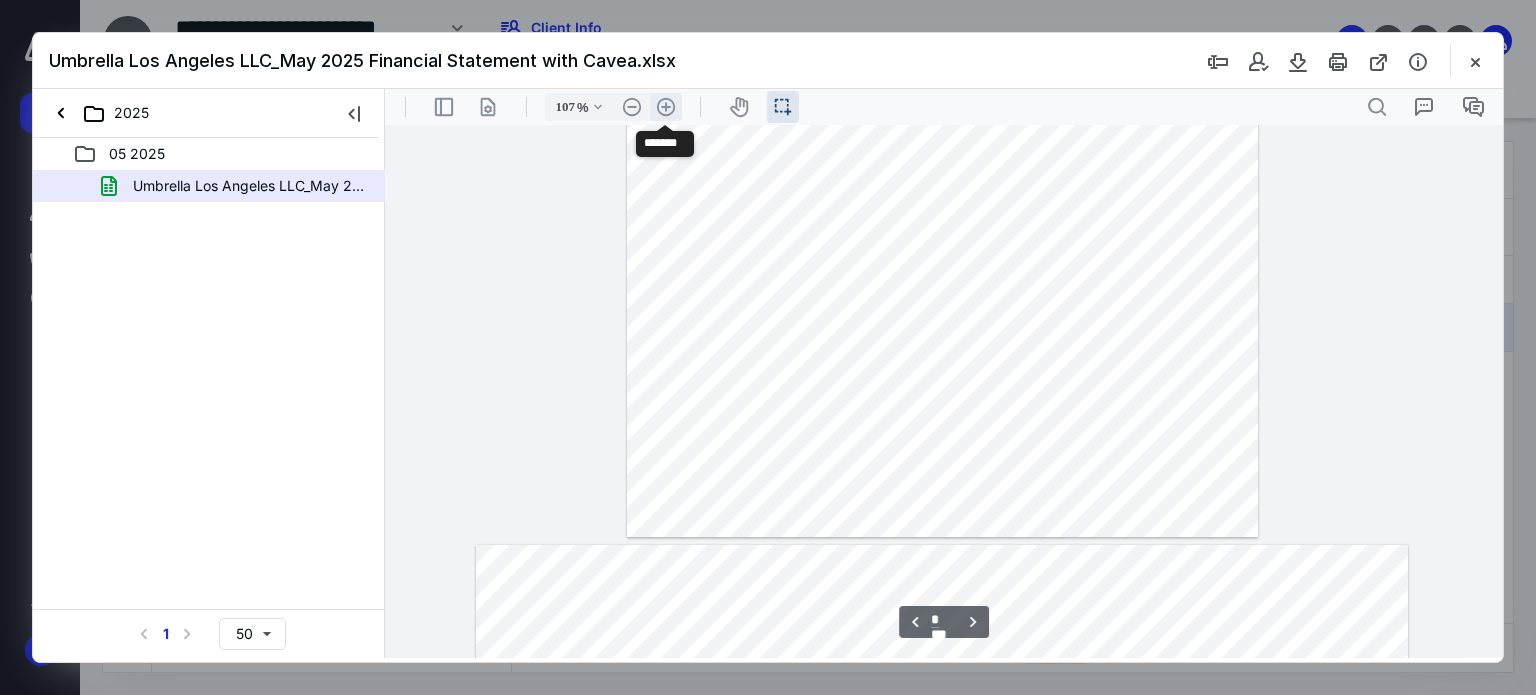 click on ".cls-1{fill:#abb0c4;} icon - header - zoom - in - line" at bounding box center (666, 107) 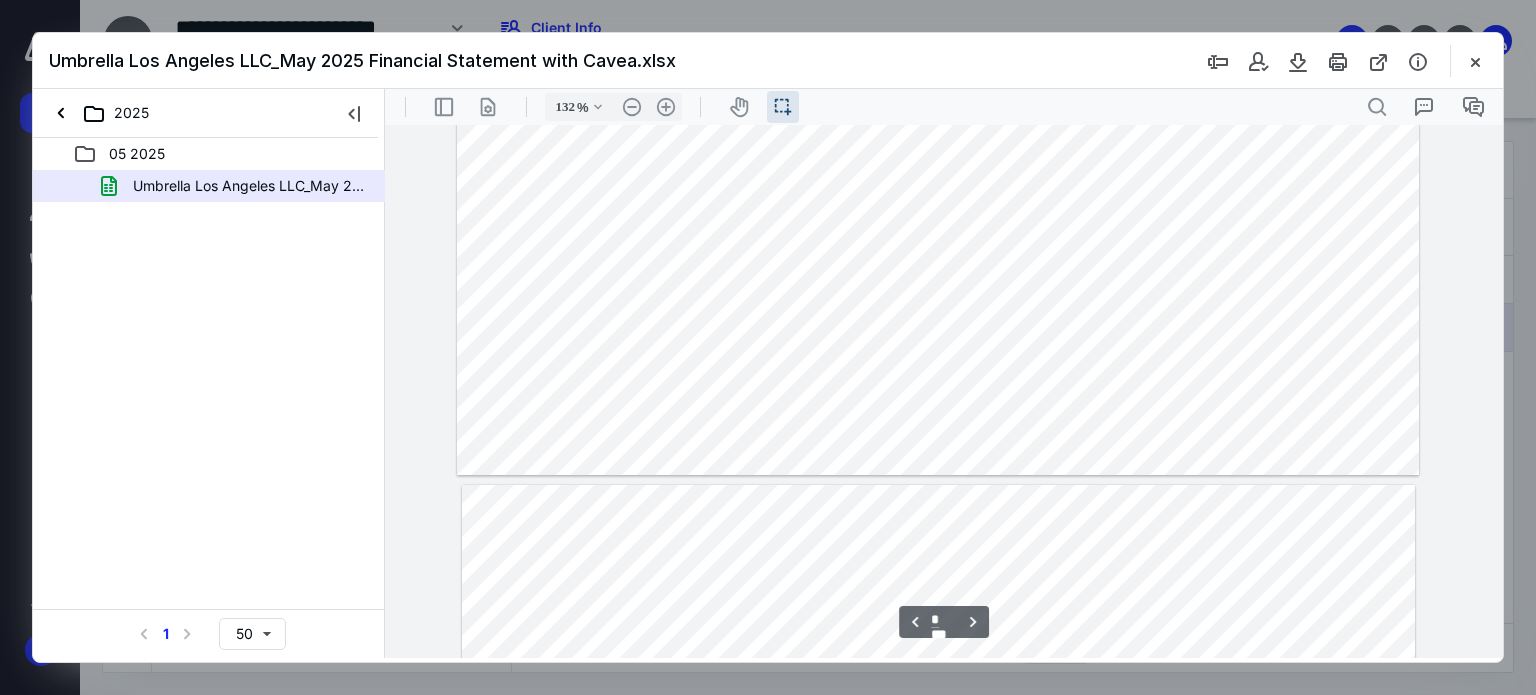 type on "*" 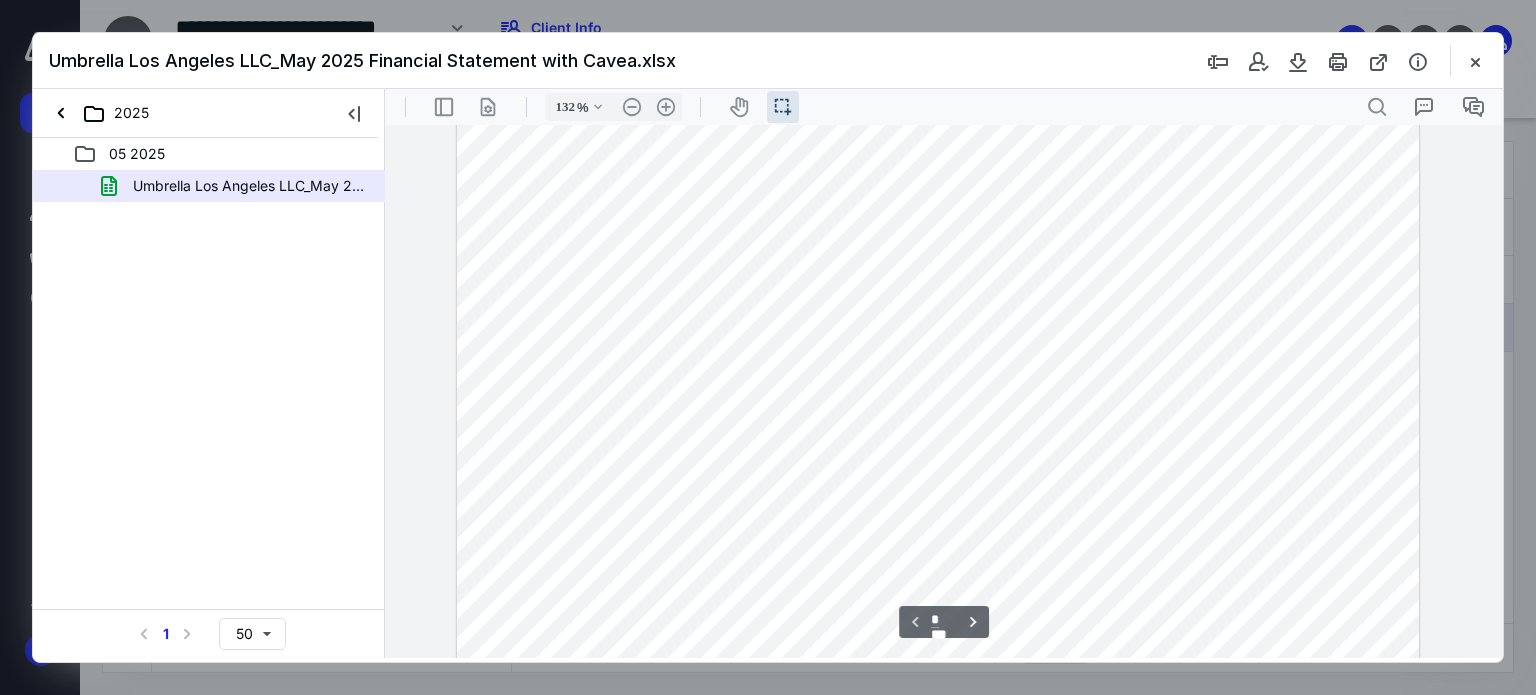 scroll, scrollTop: 0, scrollLeft: 27, axis: horizontal 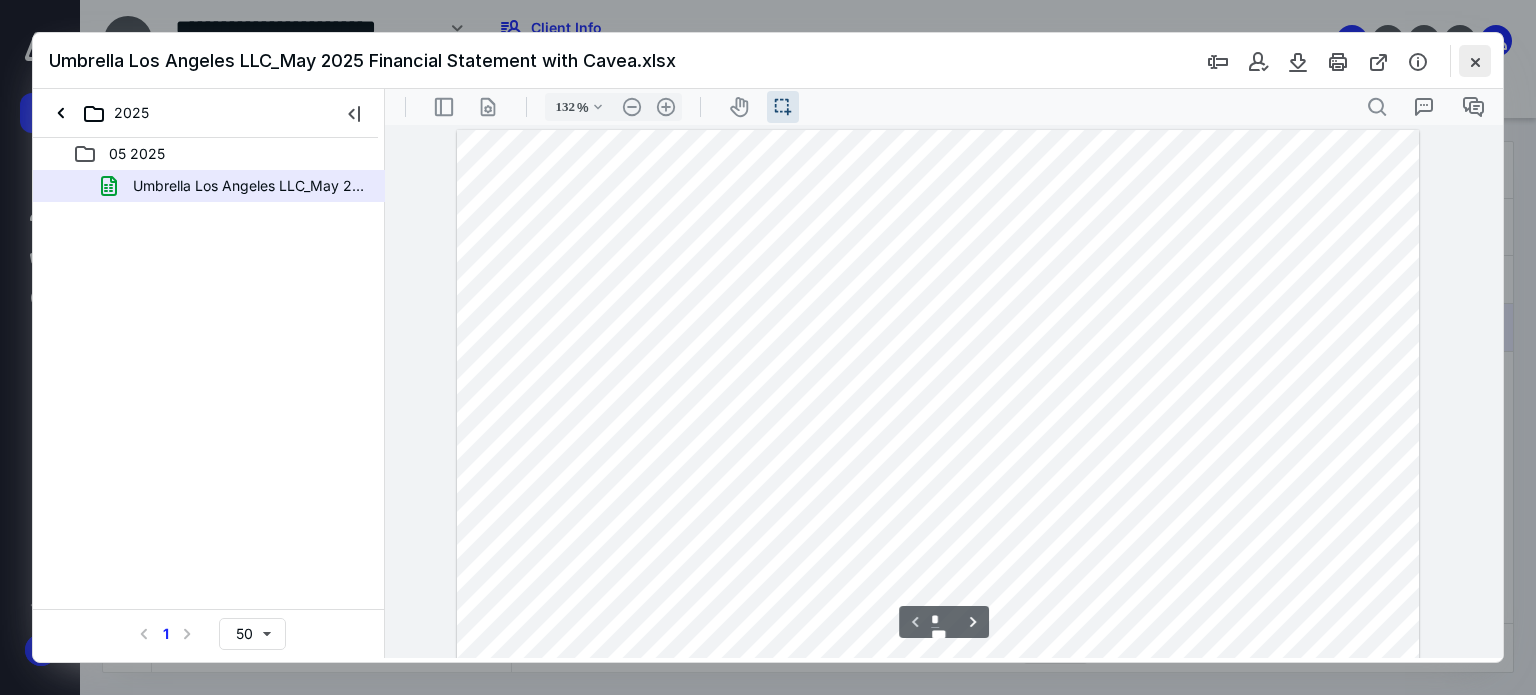 click at bounding box center [1475, 61] 